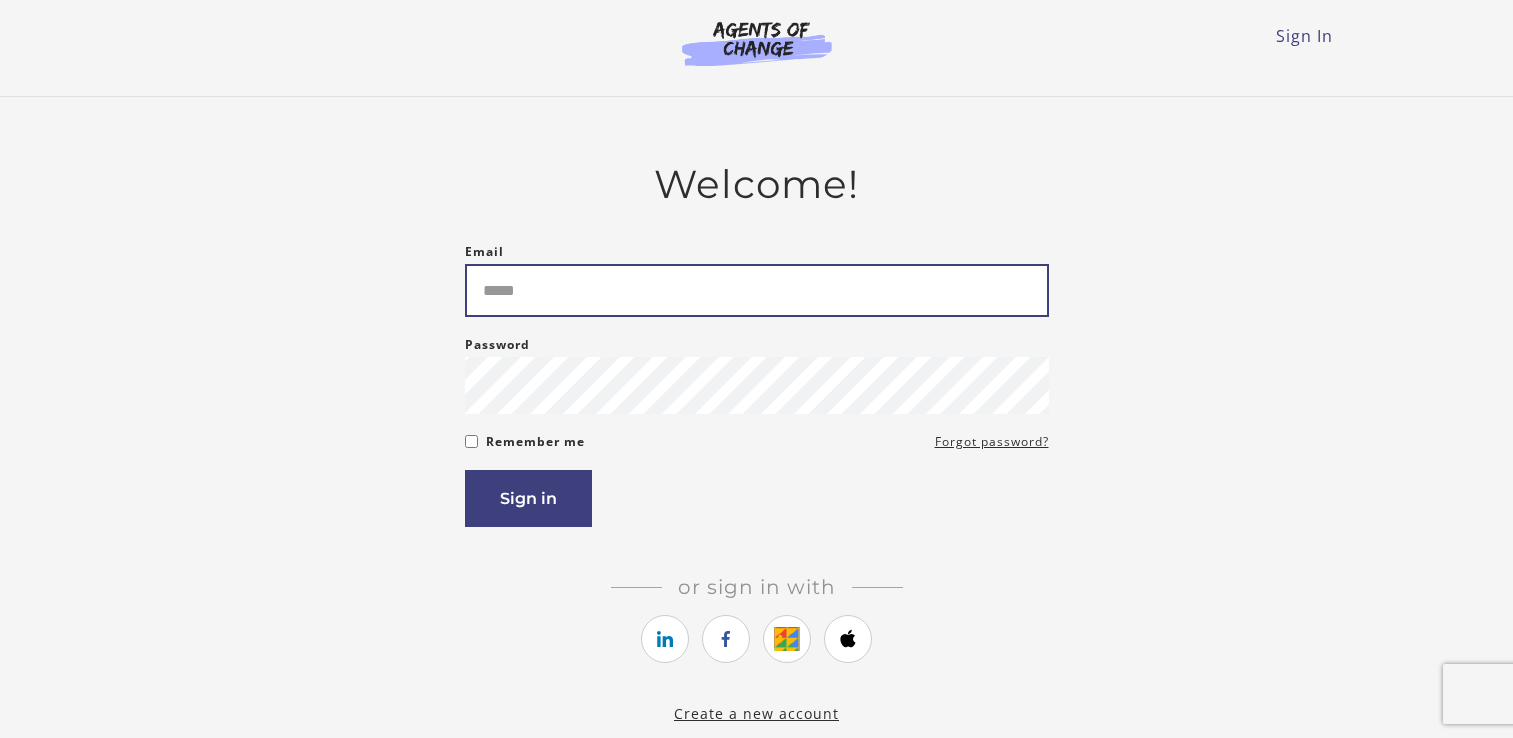 scroll, scrollTop: 0, scrollLeft: 0, axis: both 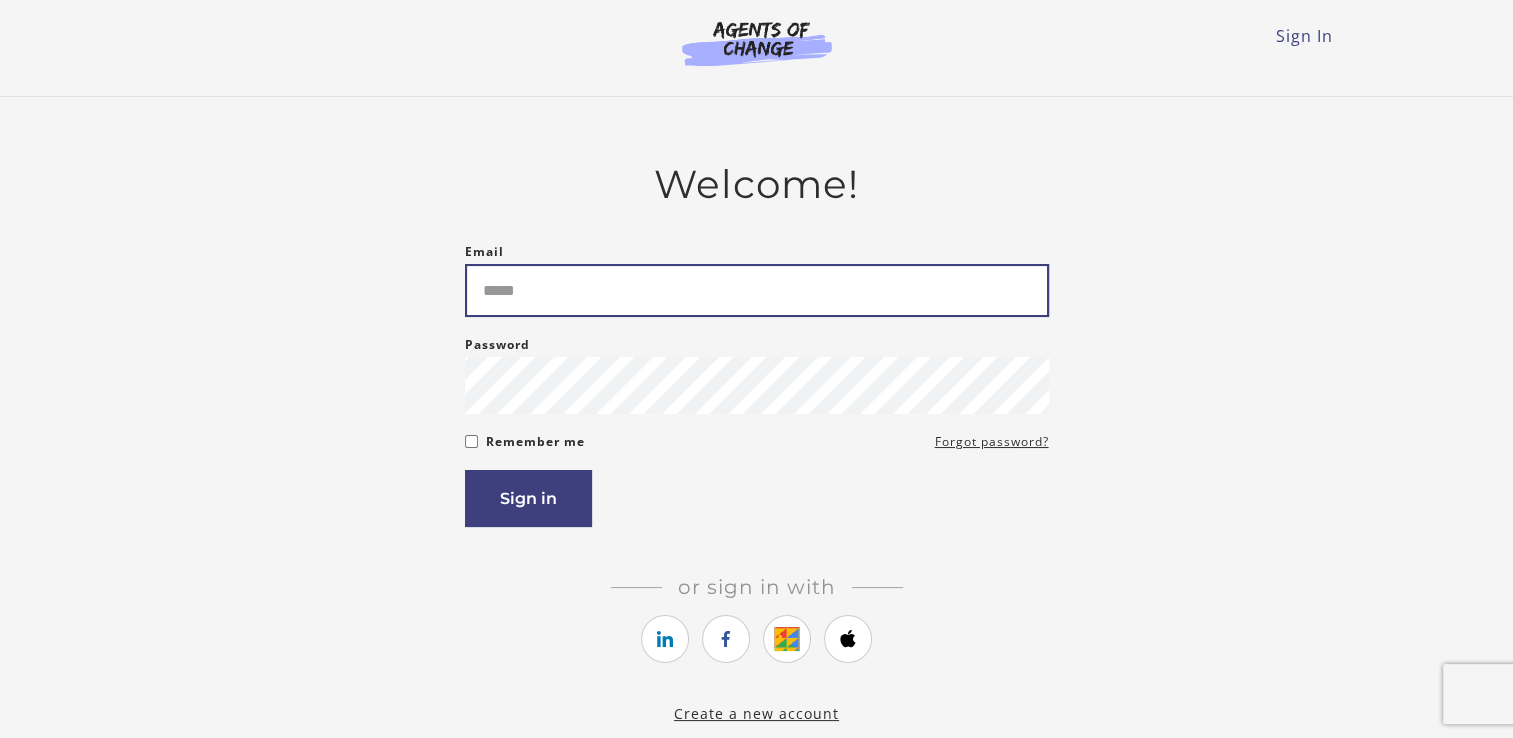 click on "Email" at bounding box center (757, 290) 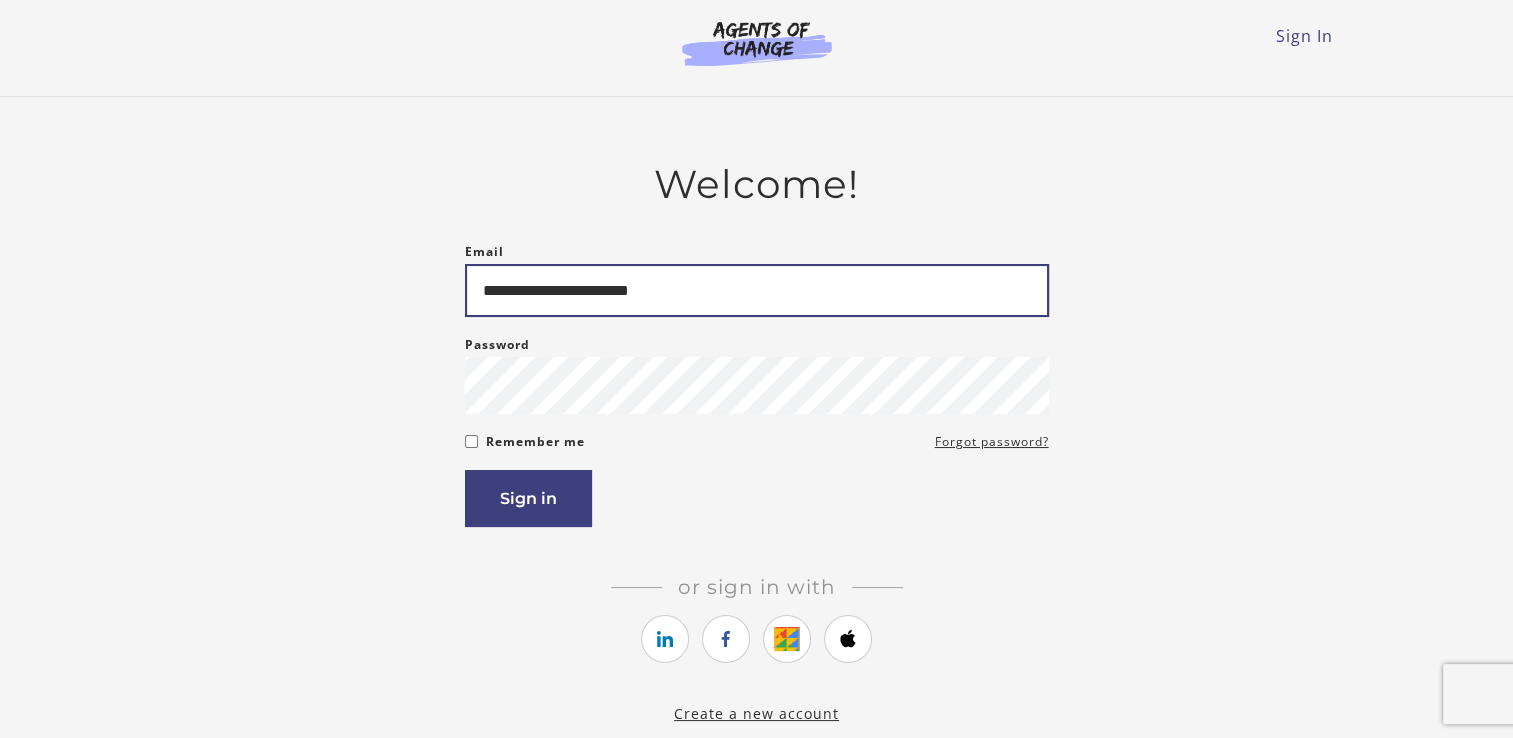 type on "**********" 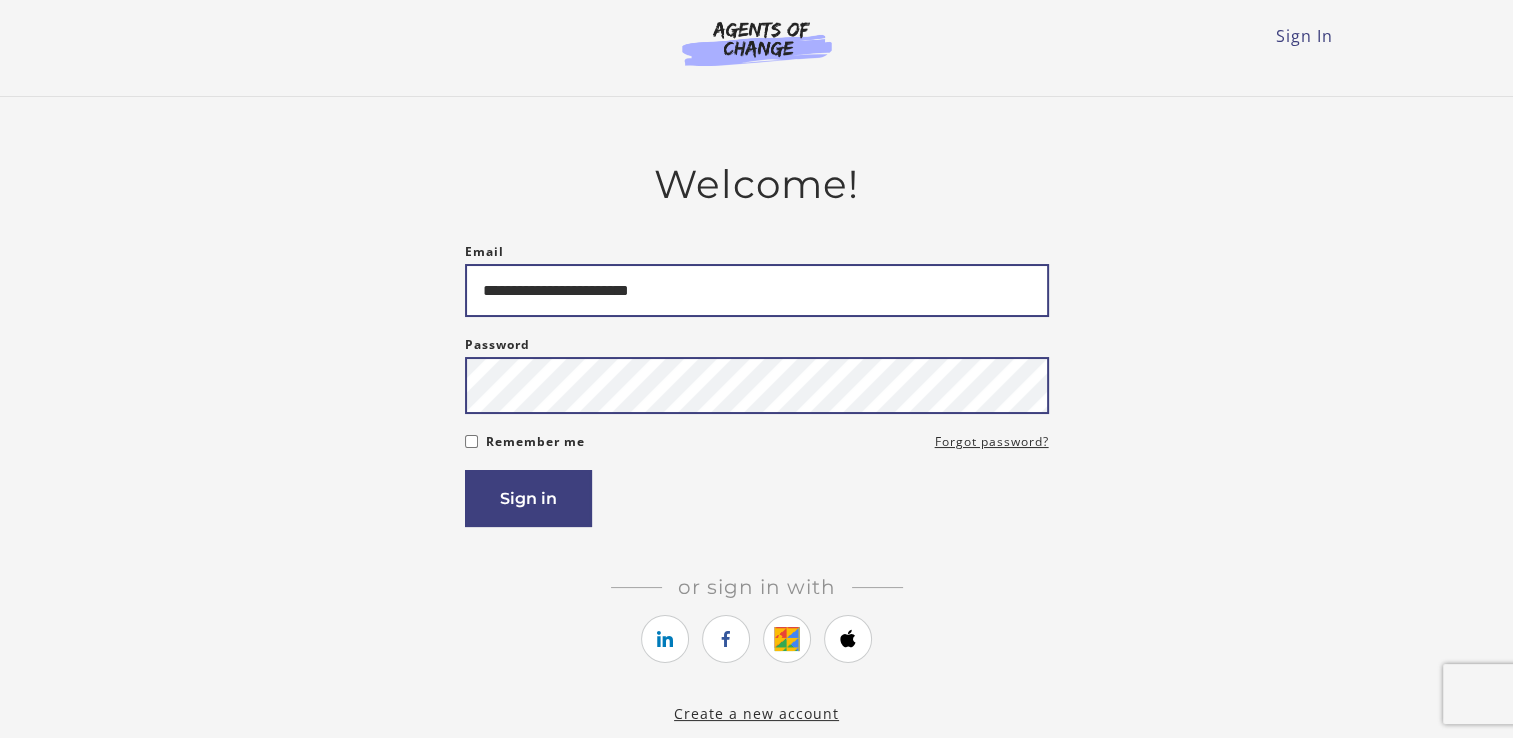 click on "Sign in" at bounding box center [528, 498] 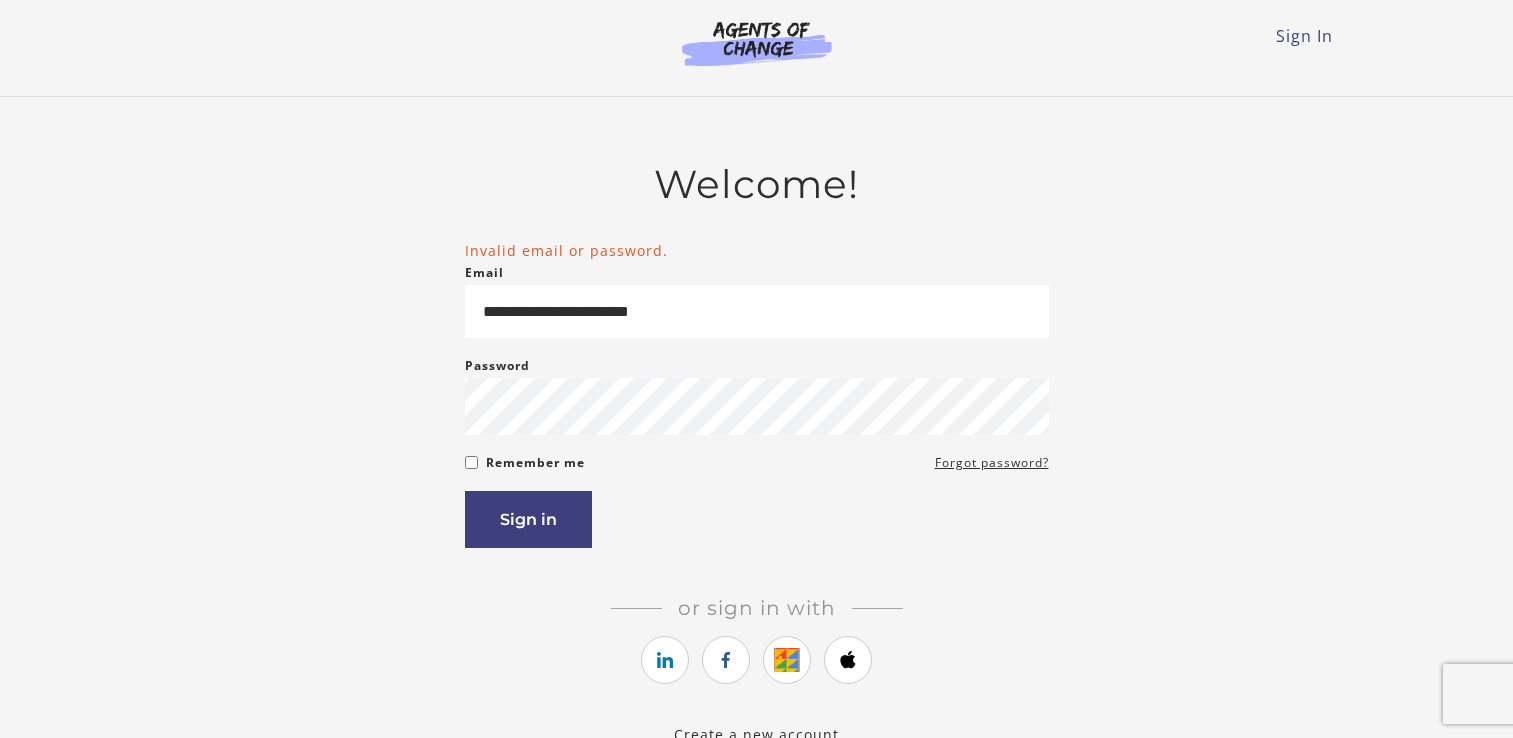 scroll, scrollTop: 0, scrollLeft: 0, axis: both 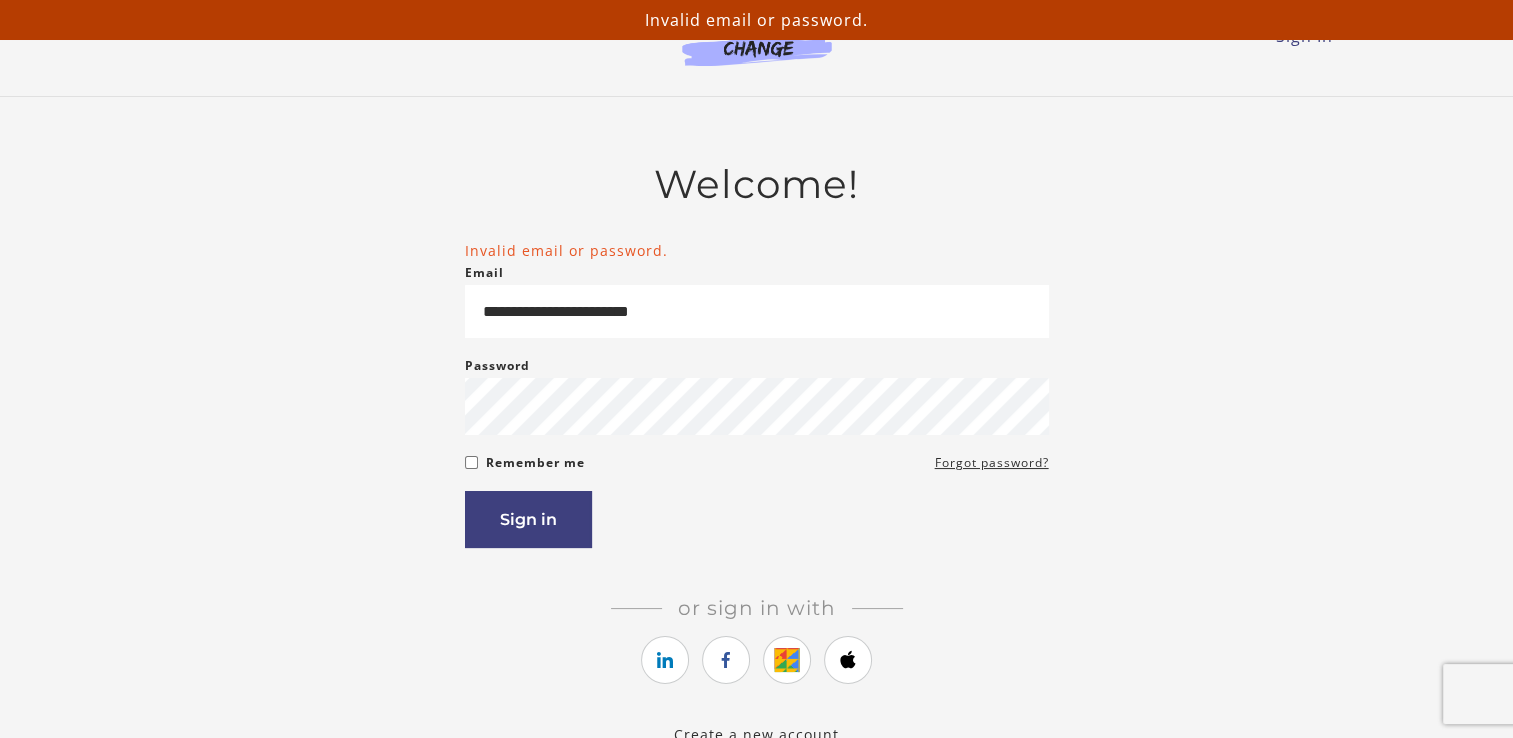 click on "**********" at bounding box center [757, 394] 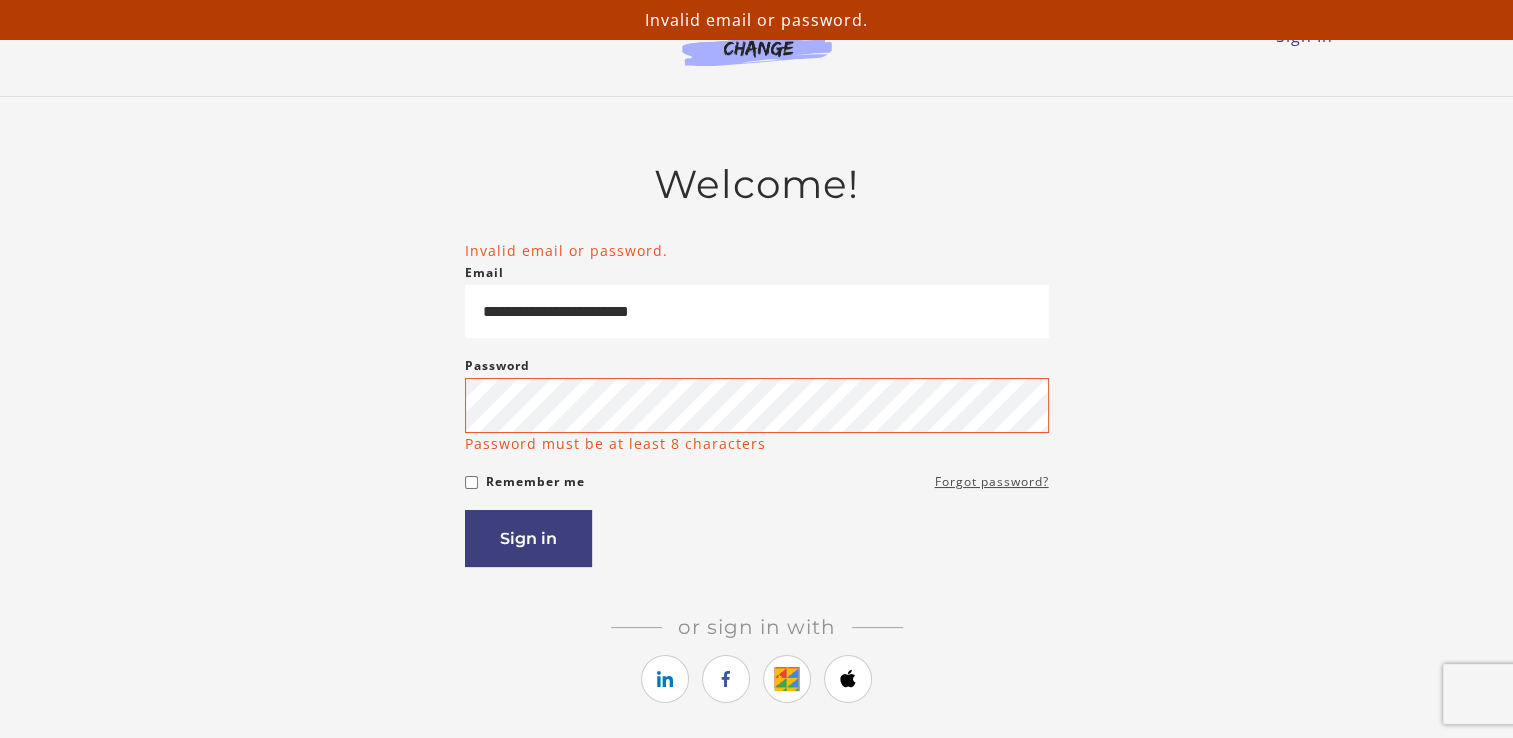 click on "Forgot password?" at bounding box center [992, 482] 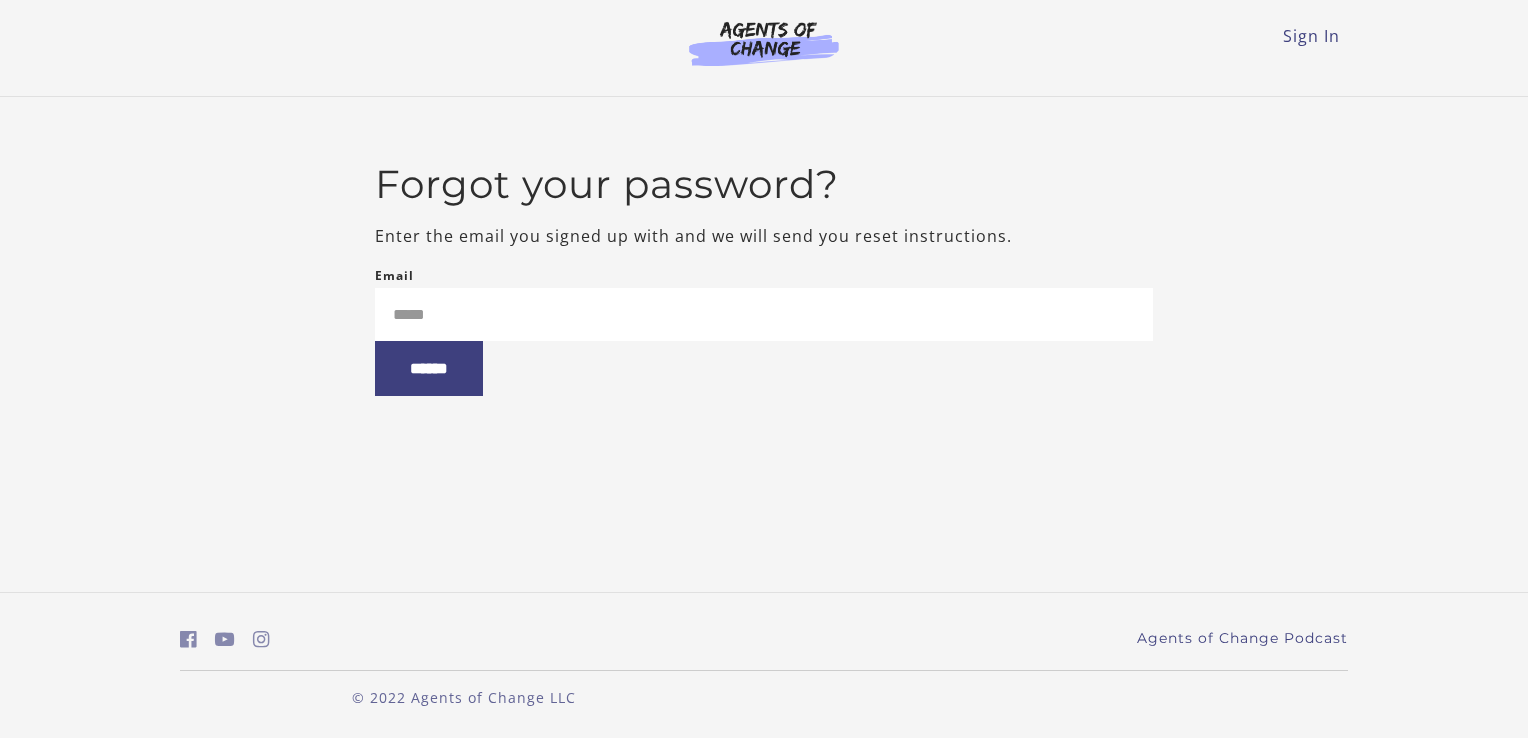 scroll, scrollTop: 0, scrollLeft: 0, axis: both 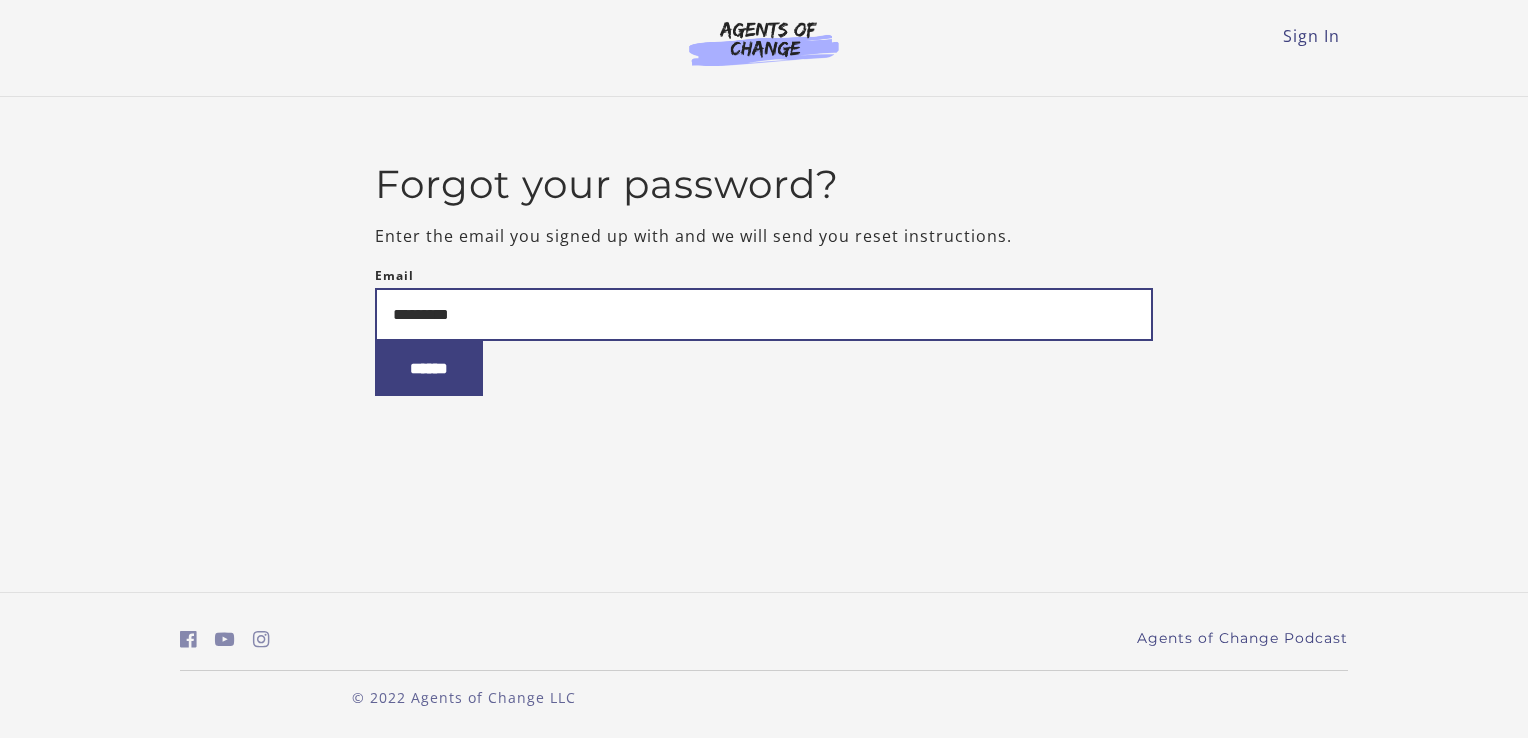 type on "**********" 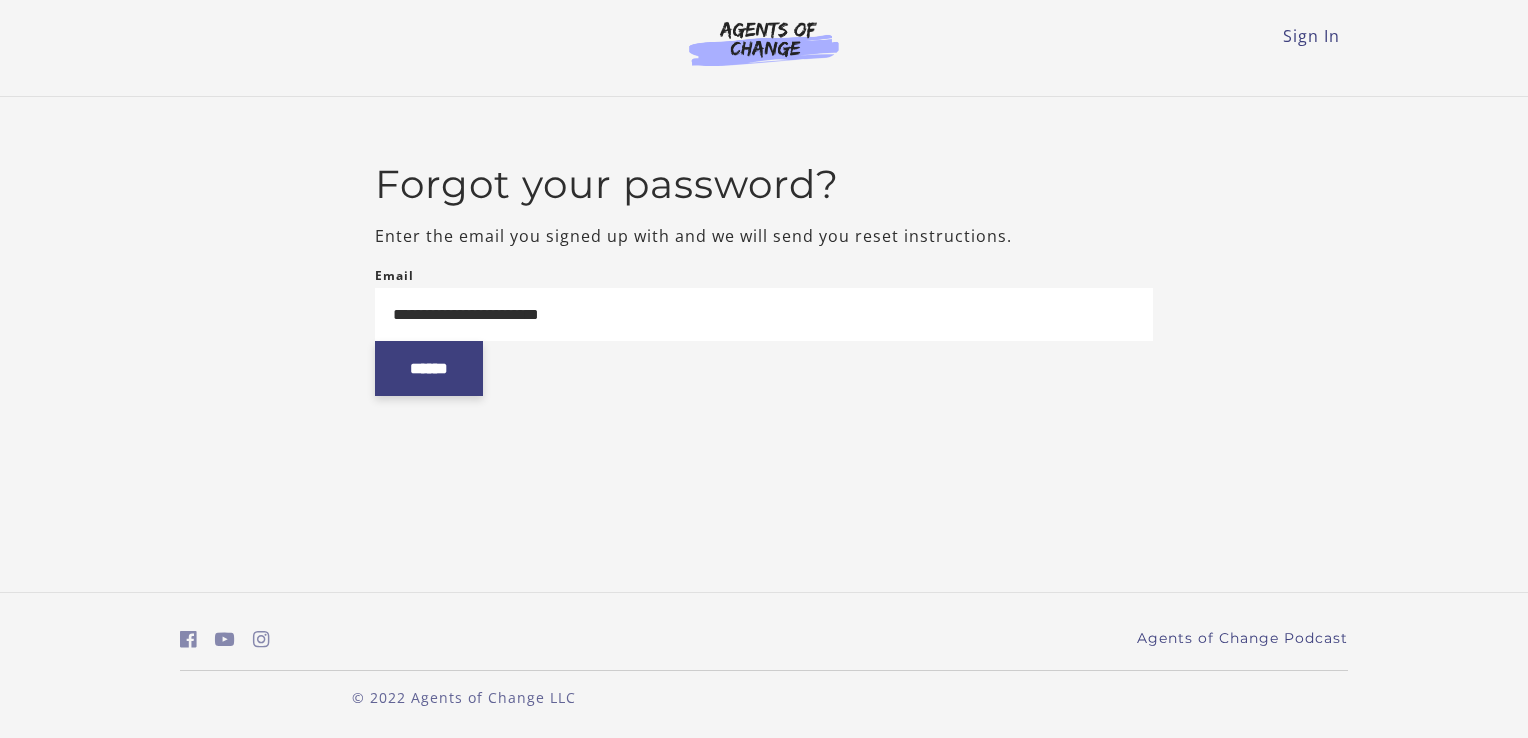 click on "******" at bounding box center [429, 368] 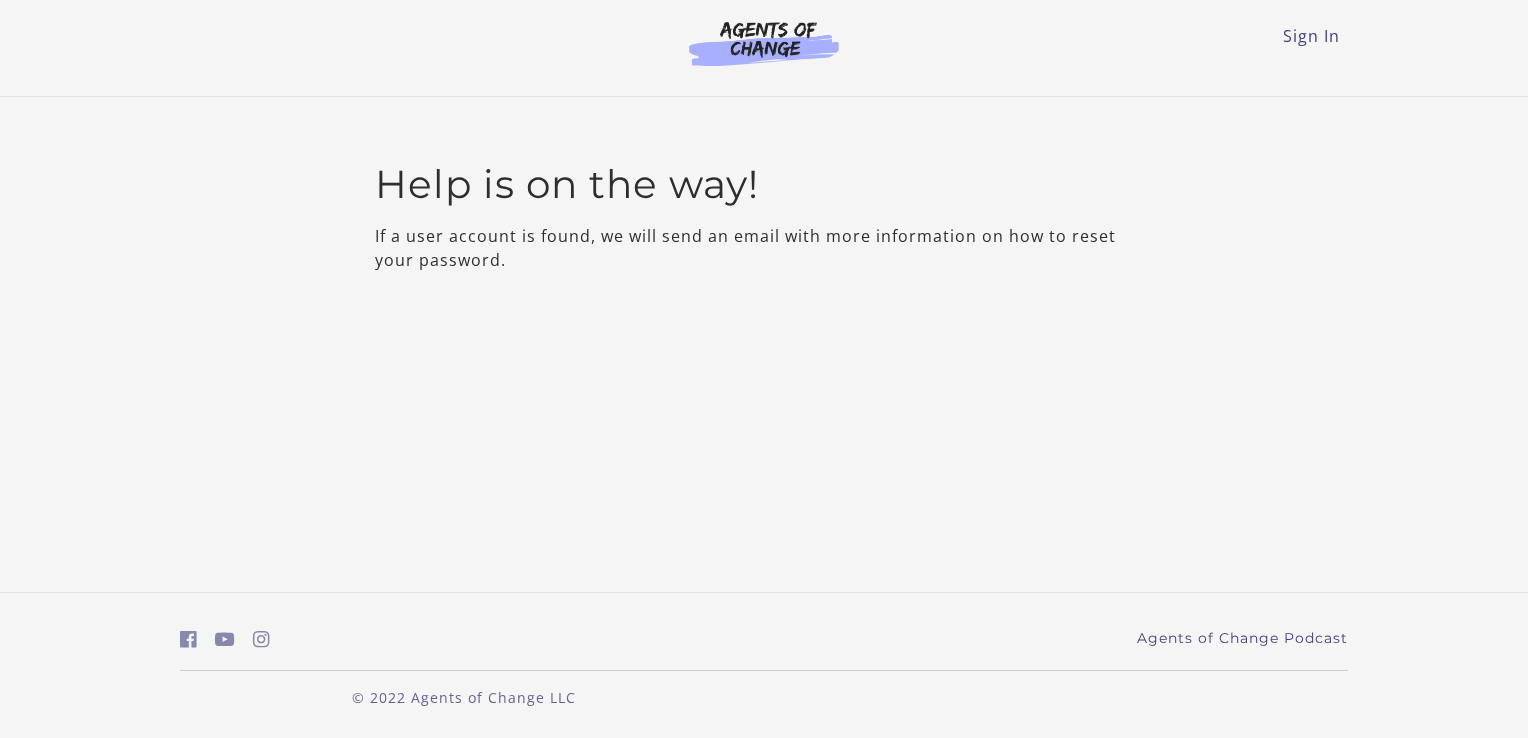 scroll, scrollTop: 0, scrollLeft: 0, axis: both 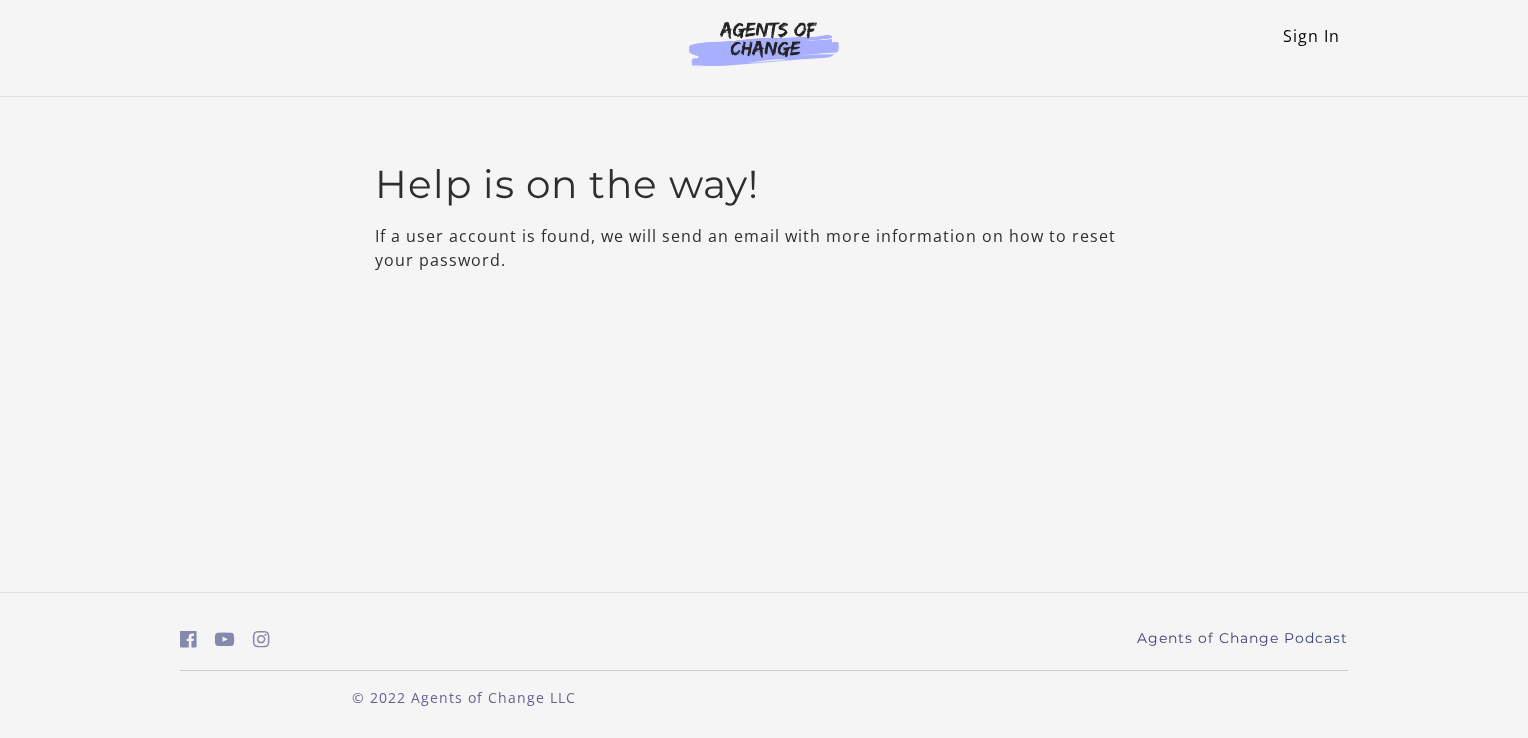 click on "Sign In" at bounding box center [1311, 36] 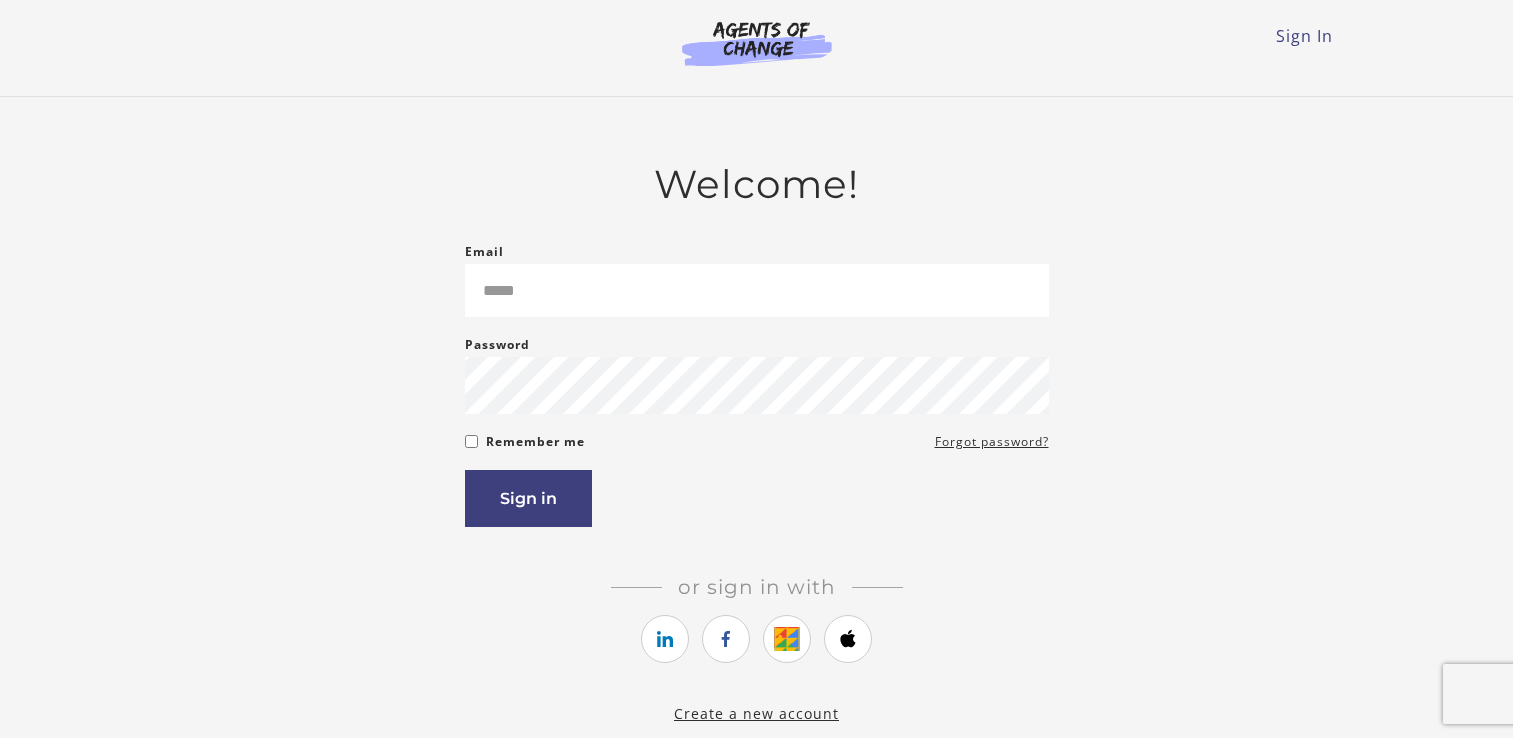 scroll, scrollTop: 0, scrollLeft: 0, axis: both 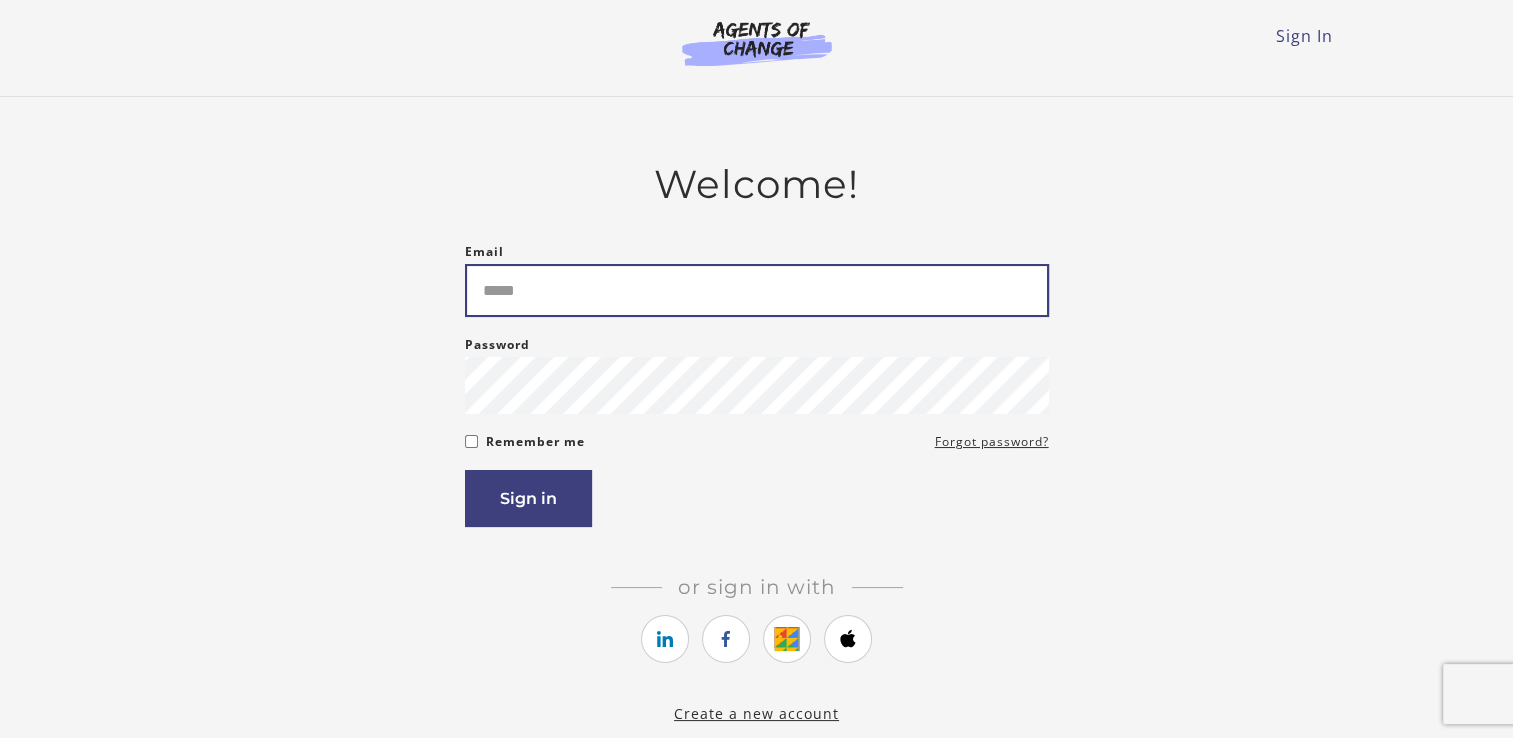click on "Email" at bounding box center (757, 290) 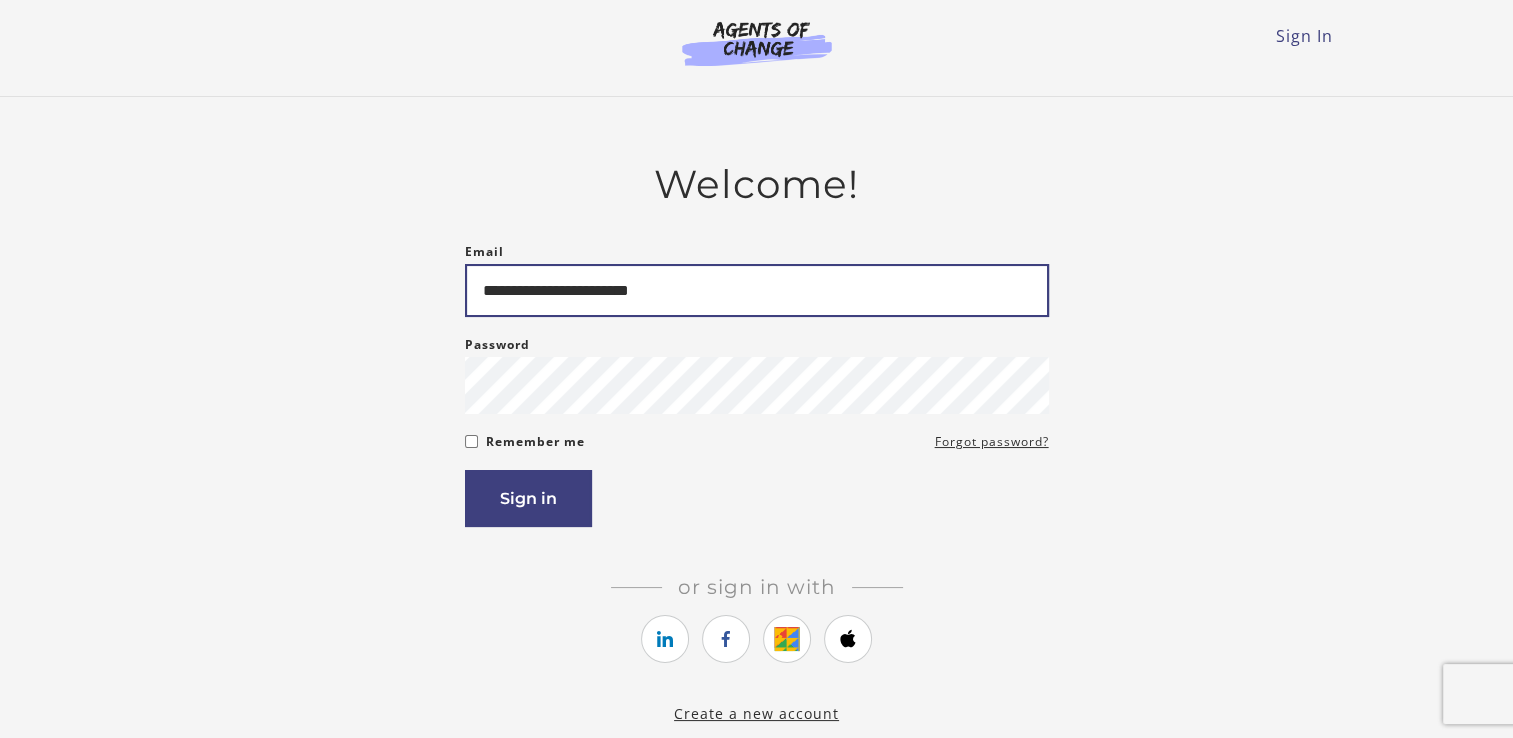type on "**********" 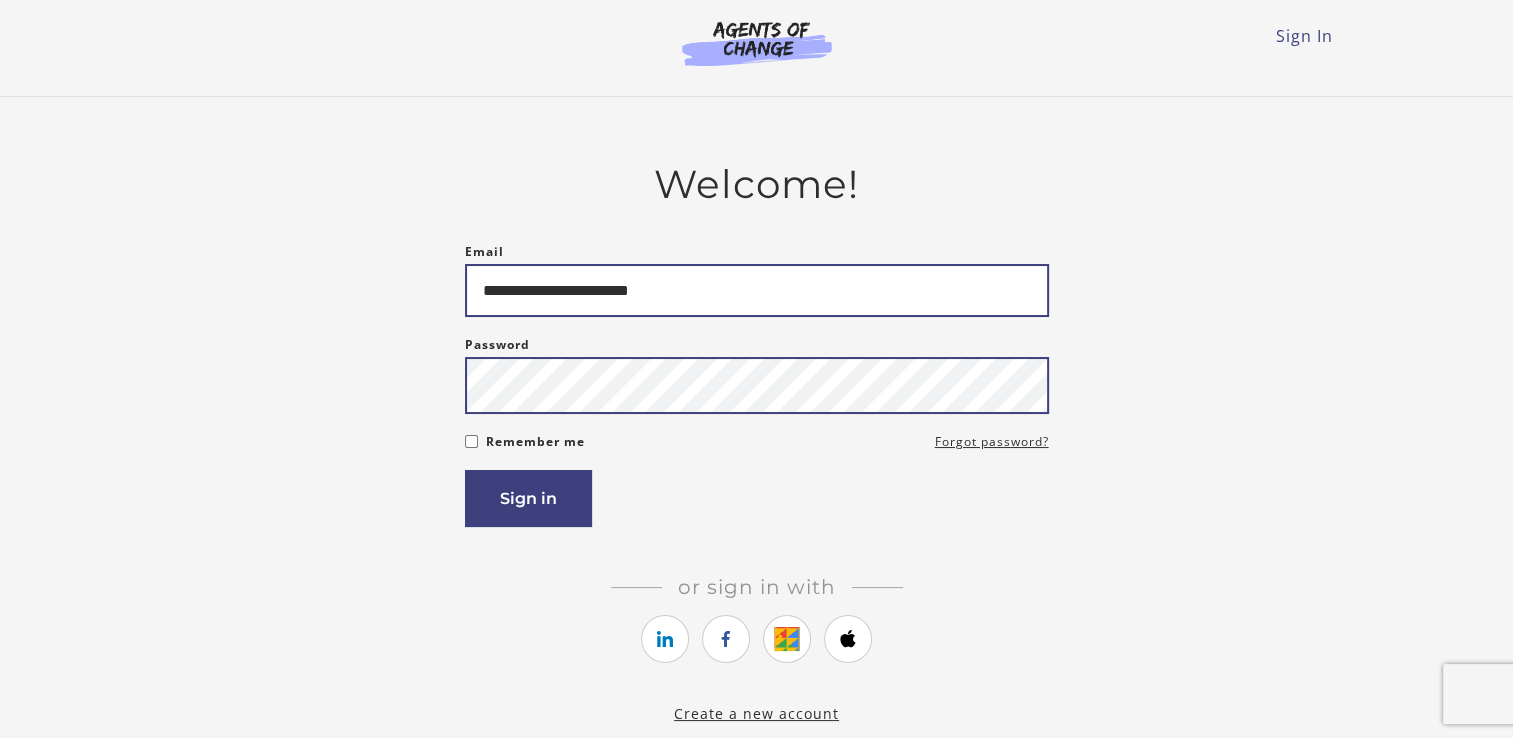 click on "Sign in" at bounding box center [528, 498] 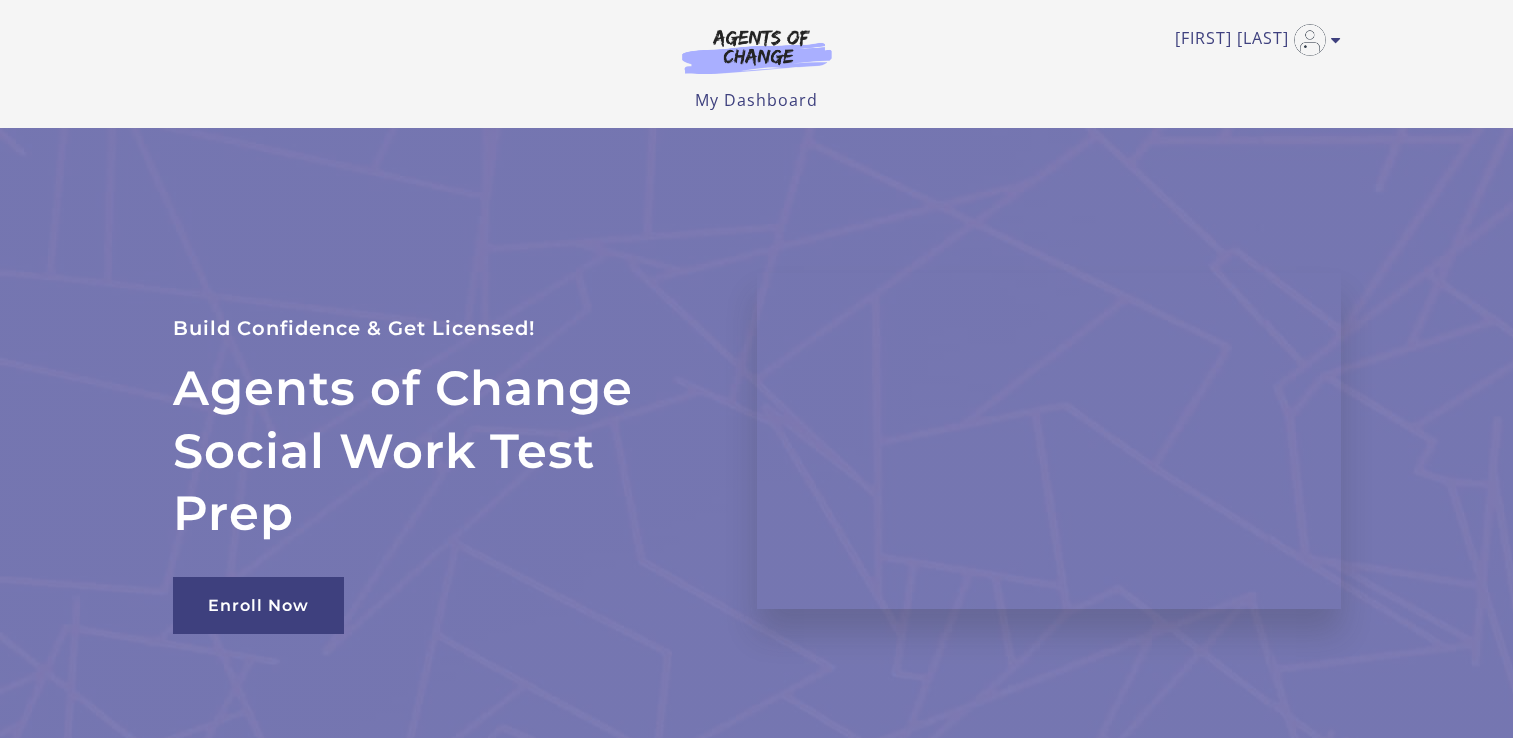 scroll, scrollTop: 0, scrollLeft: 0, axis: both 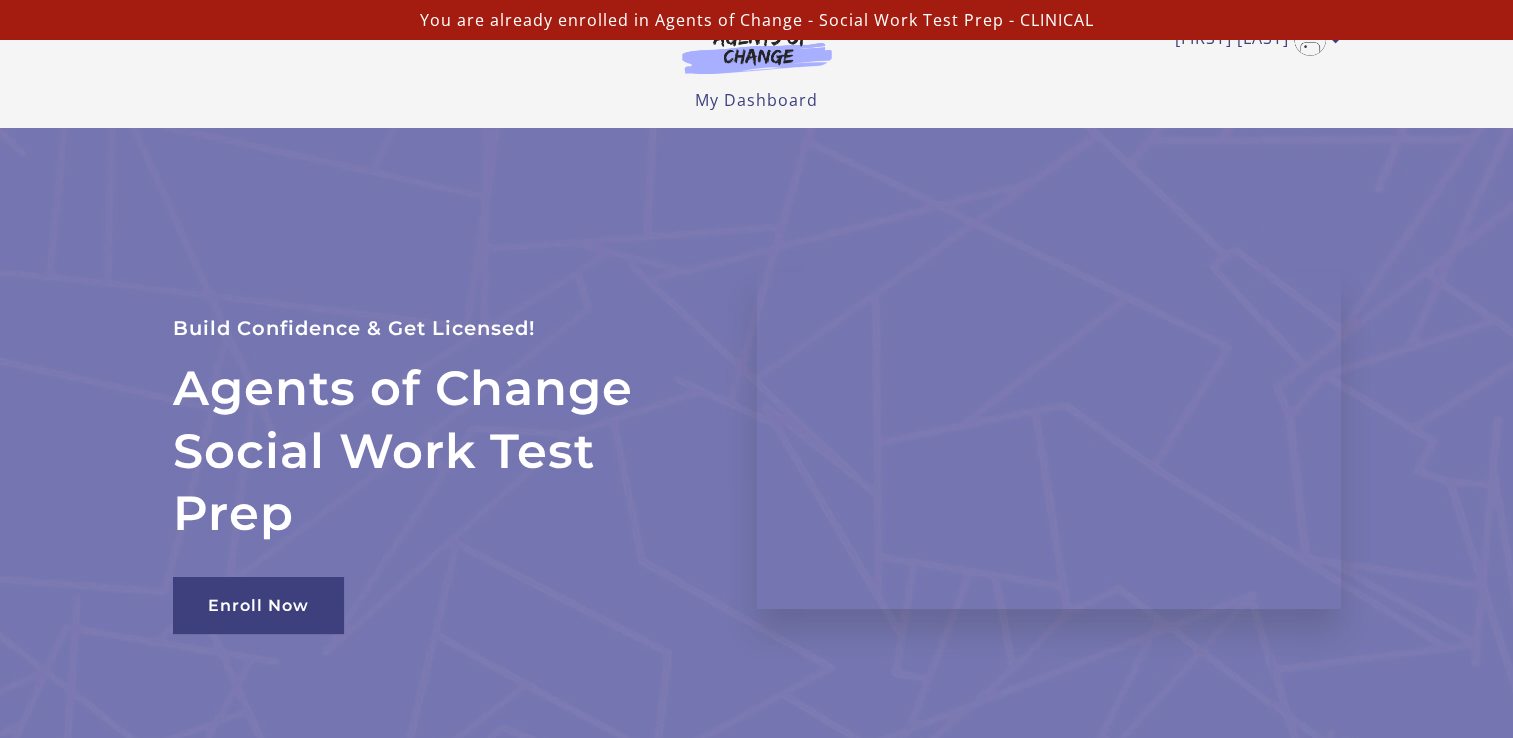 click on "Agents of Change Social Work Test Prep
Build Confidence & Get Licensed!
Enroll Now
Watch Intro Video" at bounding box center [757, 441] 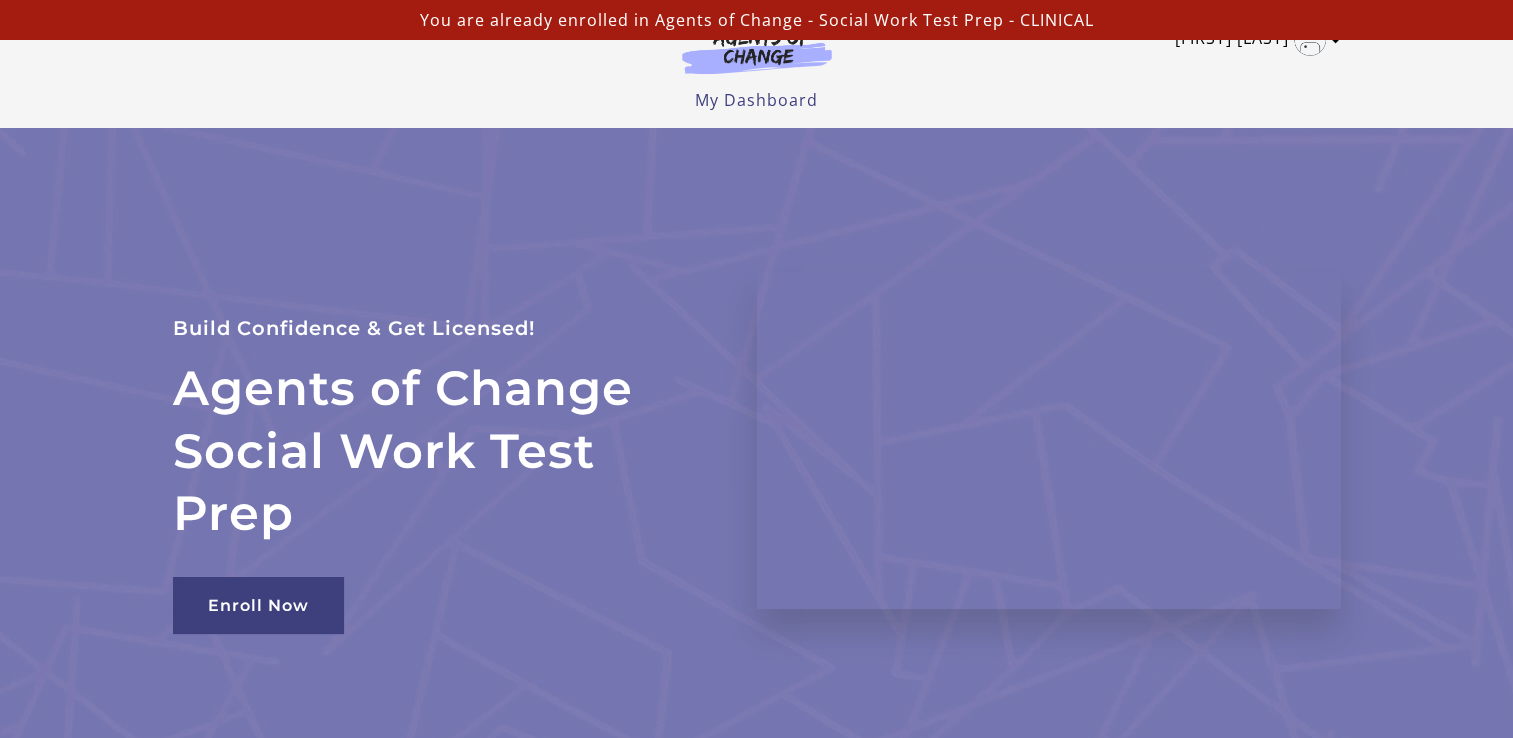 click at bounding box center (1310, 40) 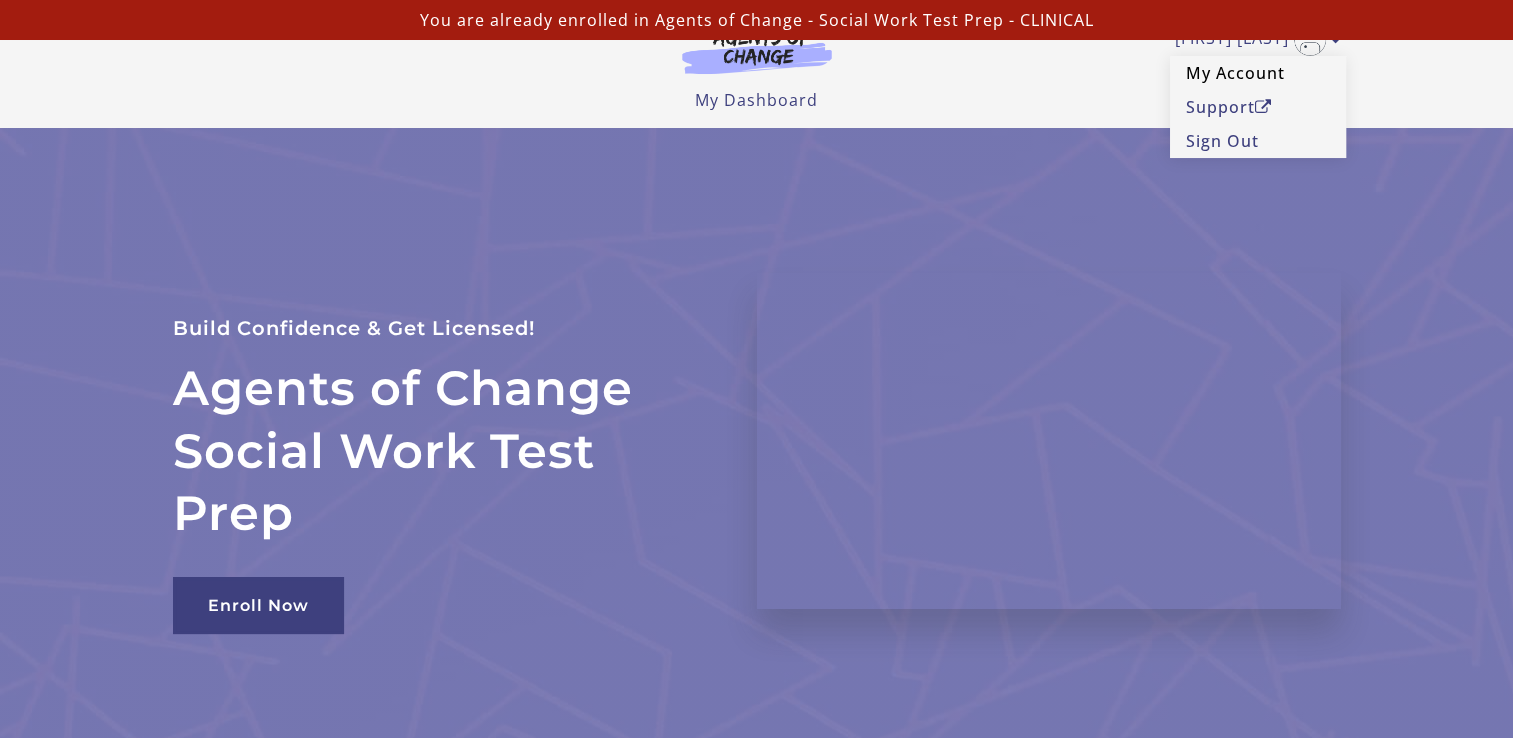 click on "My Account" at bounding box center [1258, 73] 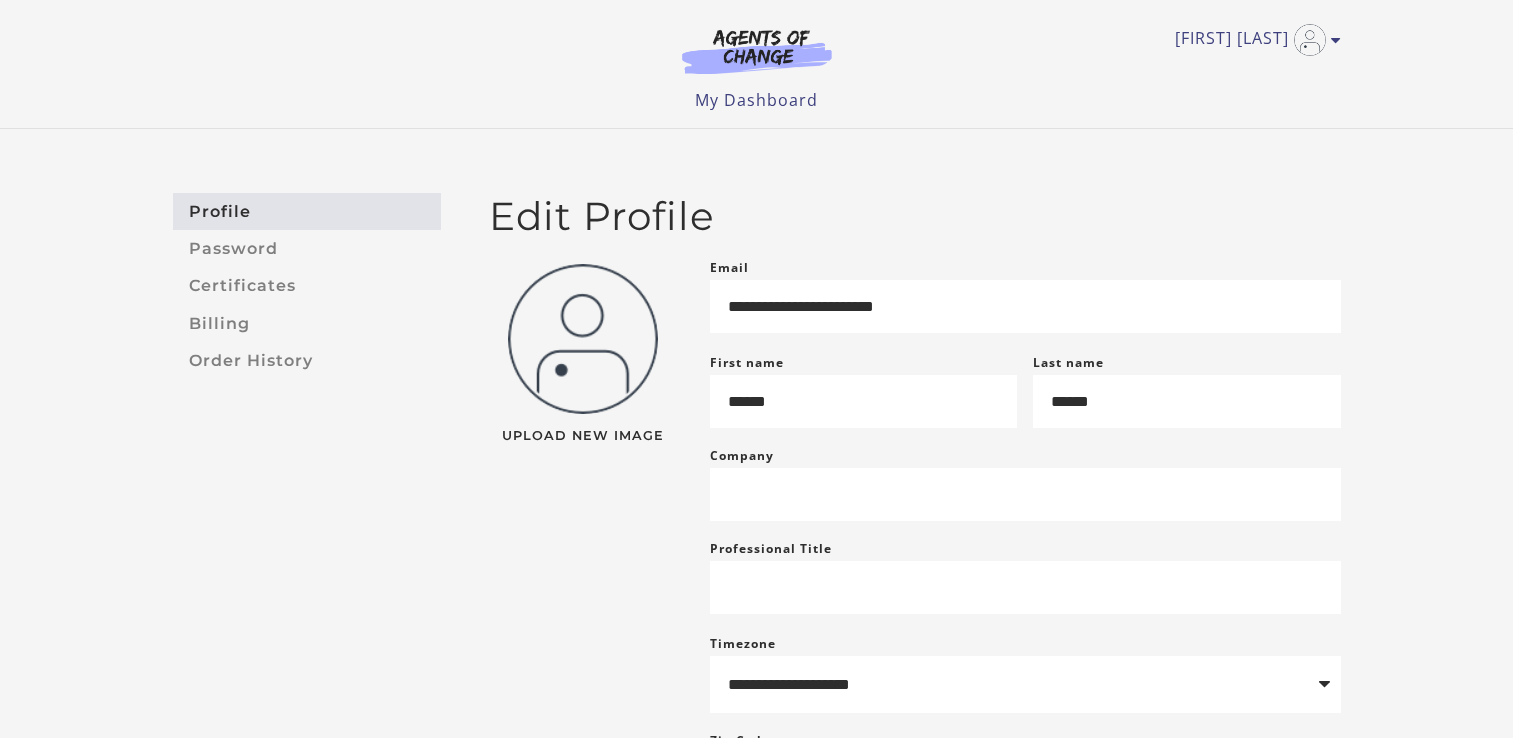 scroll, scrollTop: 0, scrollLeft: 0, axis: both 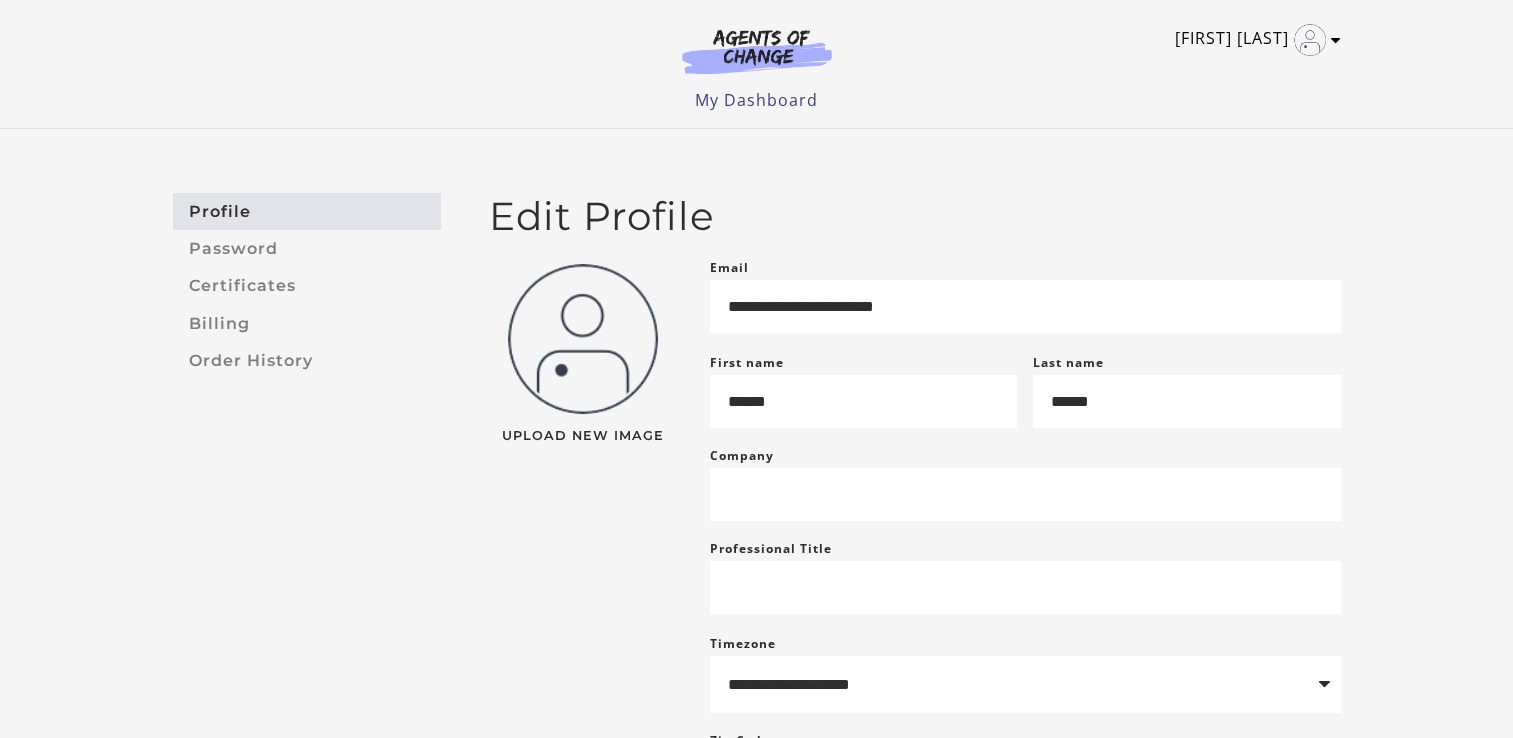 click at bounding box center (1336, 40) 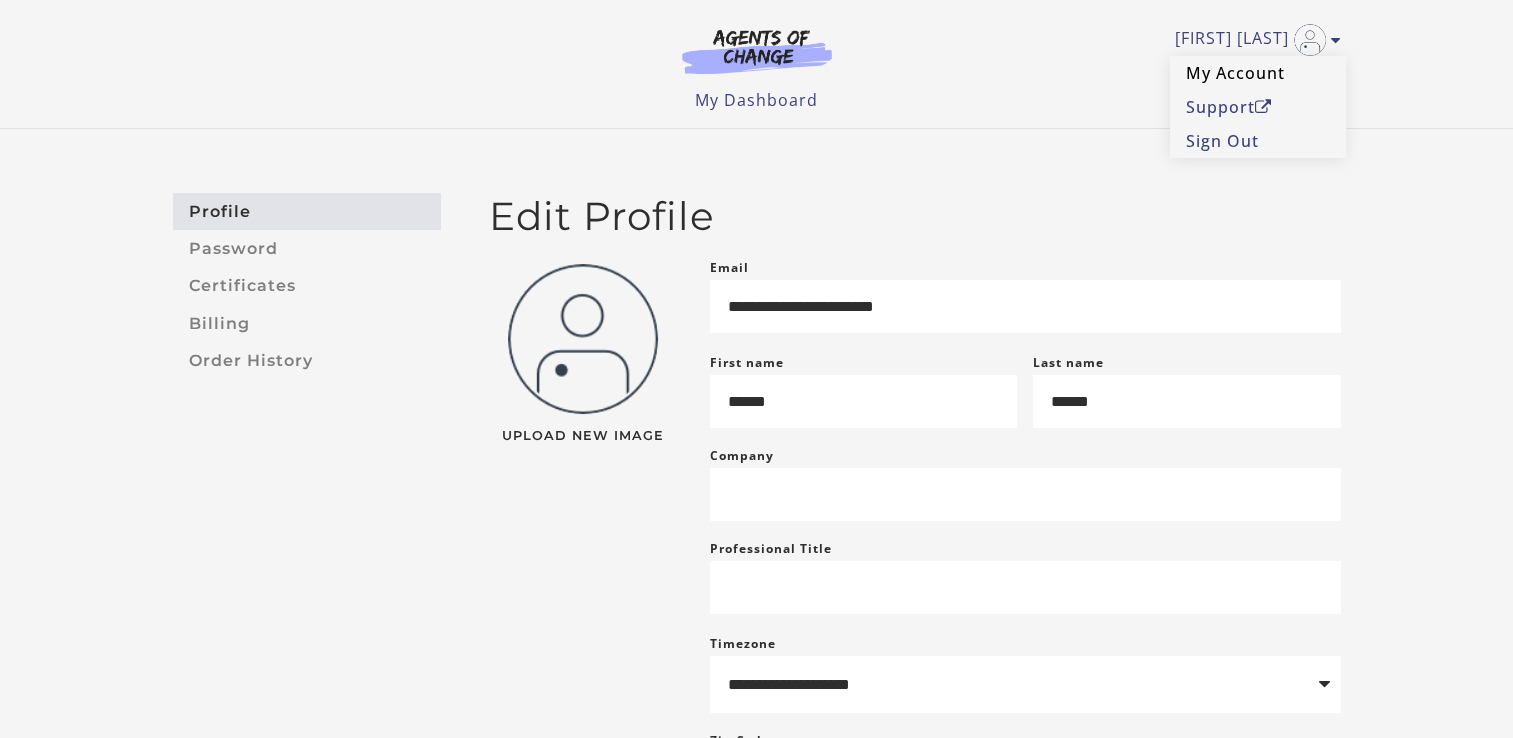 click on "My Account" at bounding box center (1258, 73) 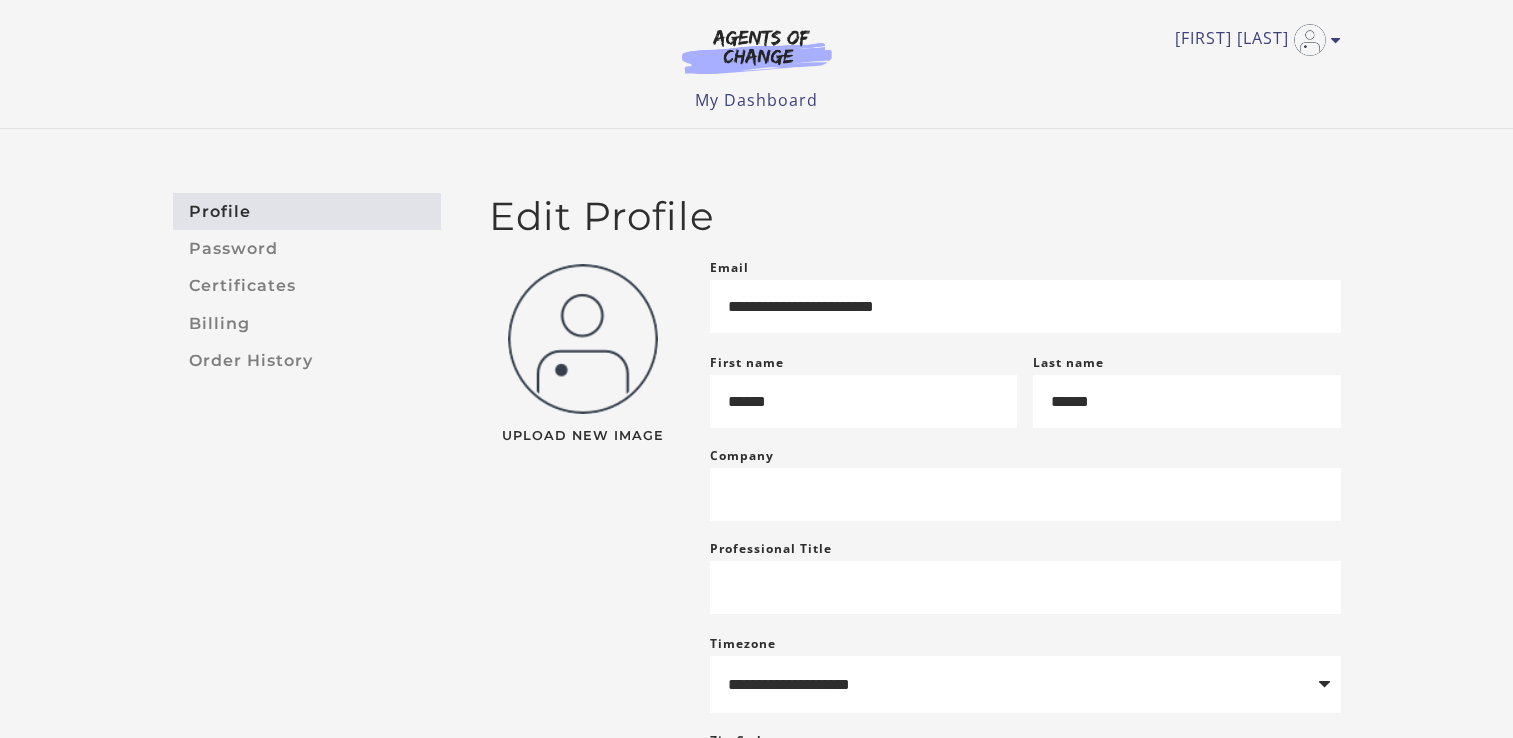 scroll, scrollTop: 0, scrollLeft: 0, axis: both 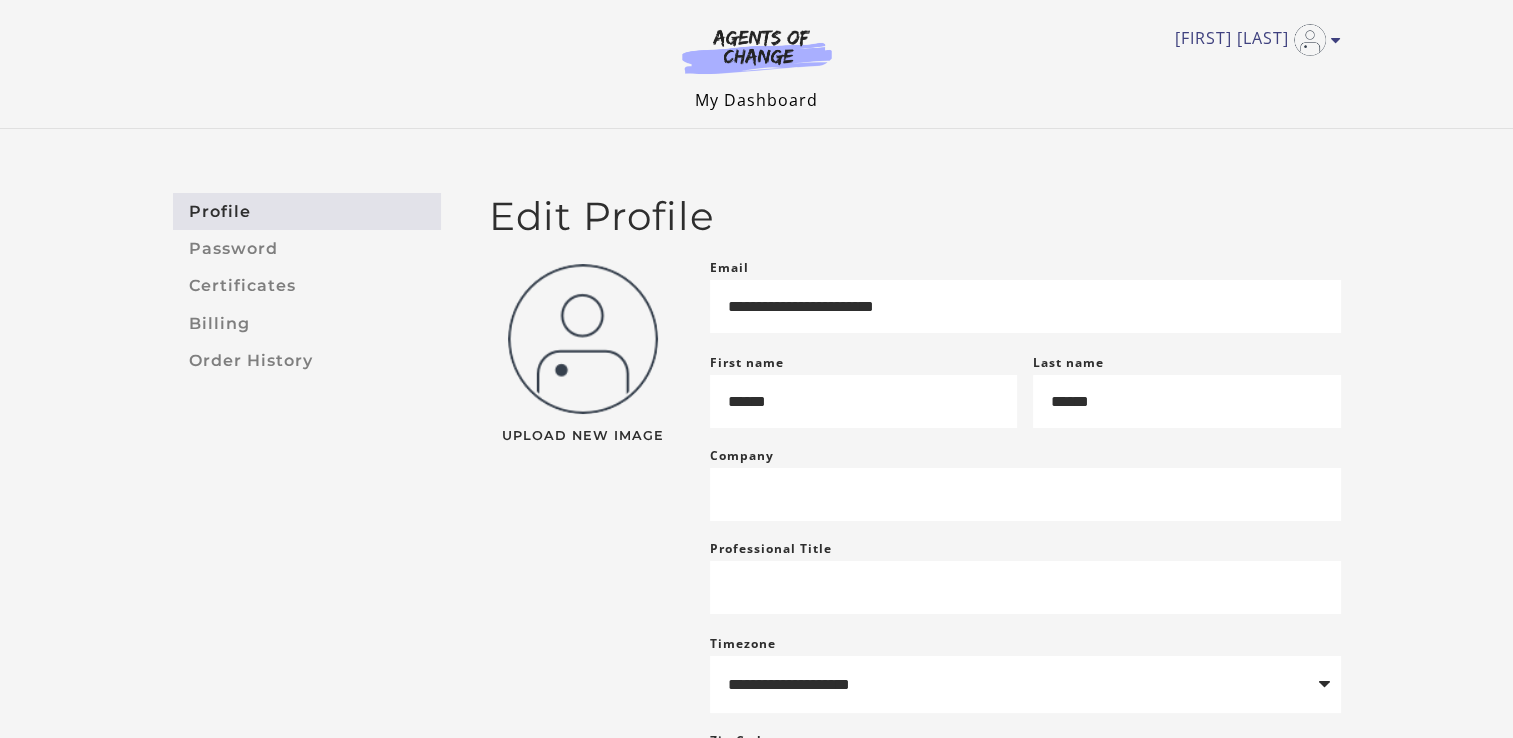click on "My Dashboard" at bounding box center (756, 100) 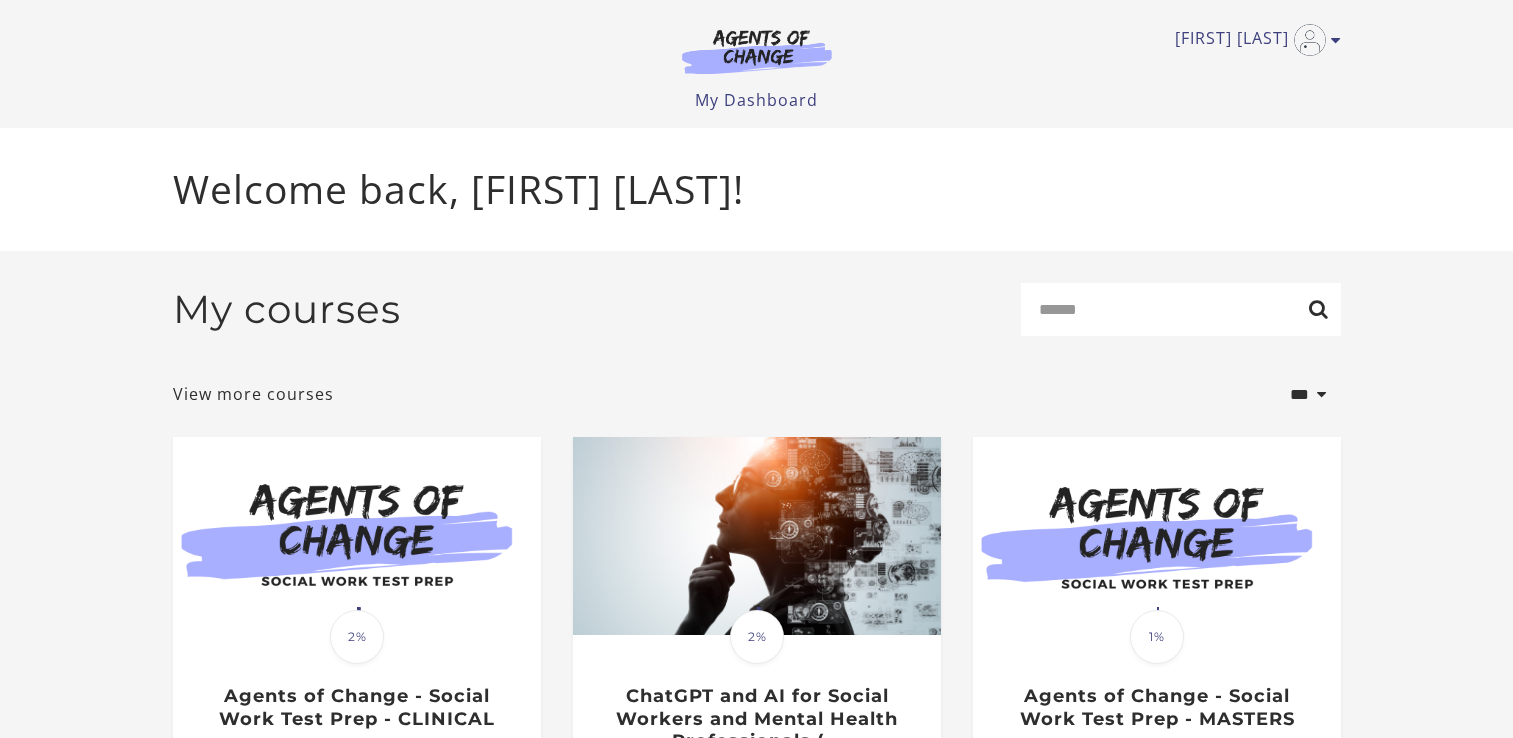 scroll, scrollTop: 0, scrollLeft: 0, axis: both 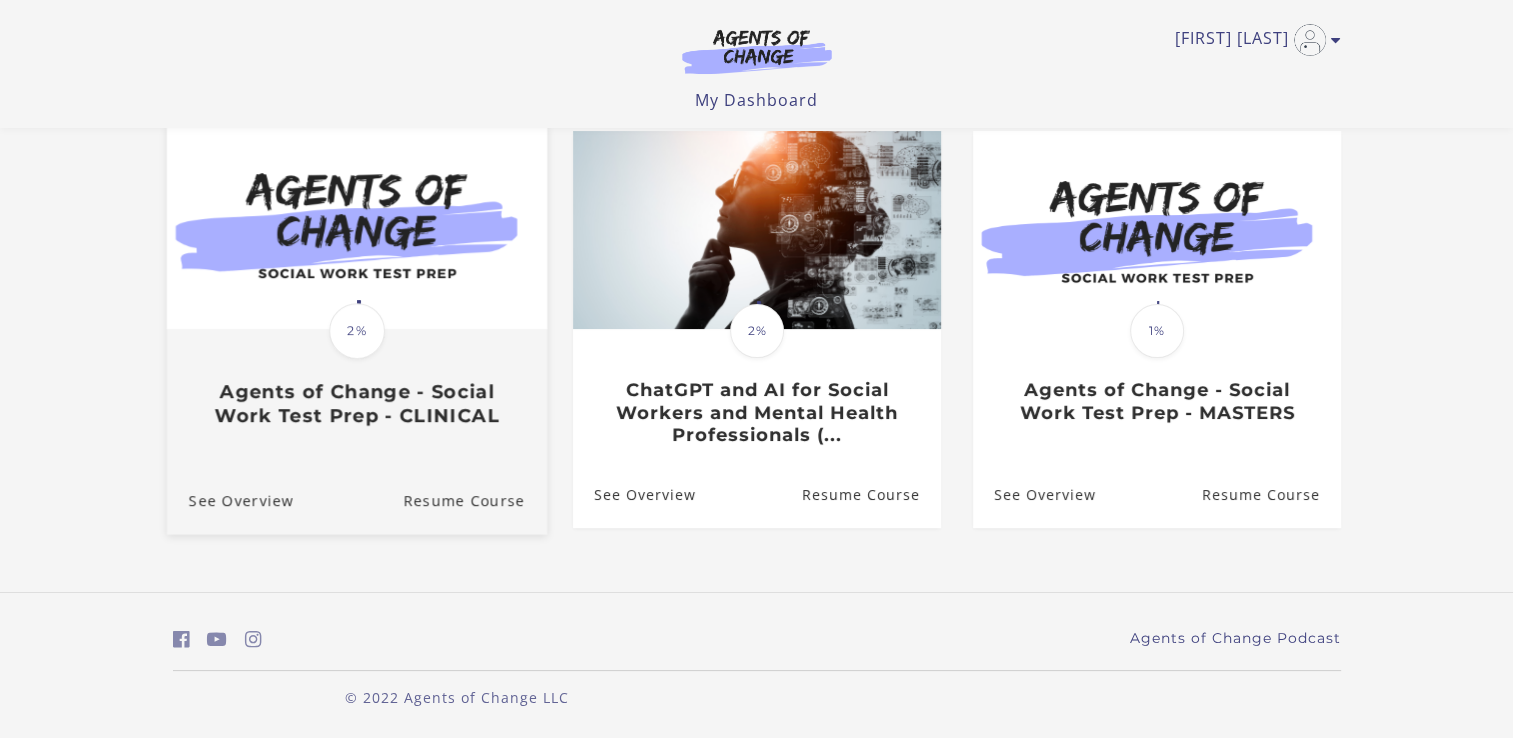 click on "2%" at bounding box center [357, 331] 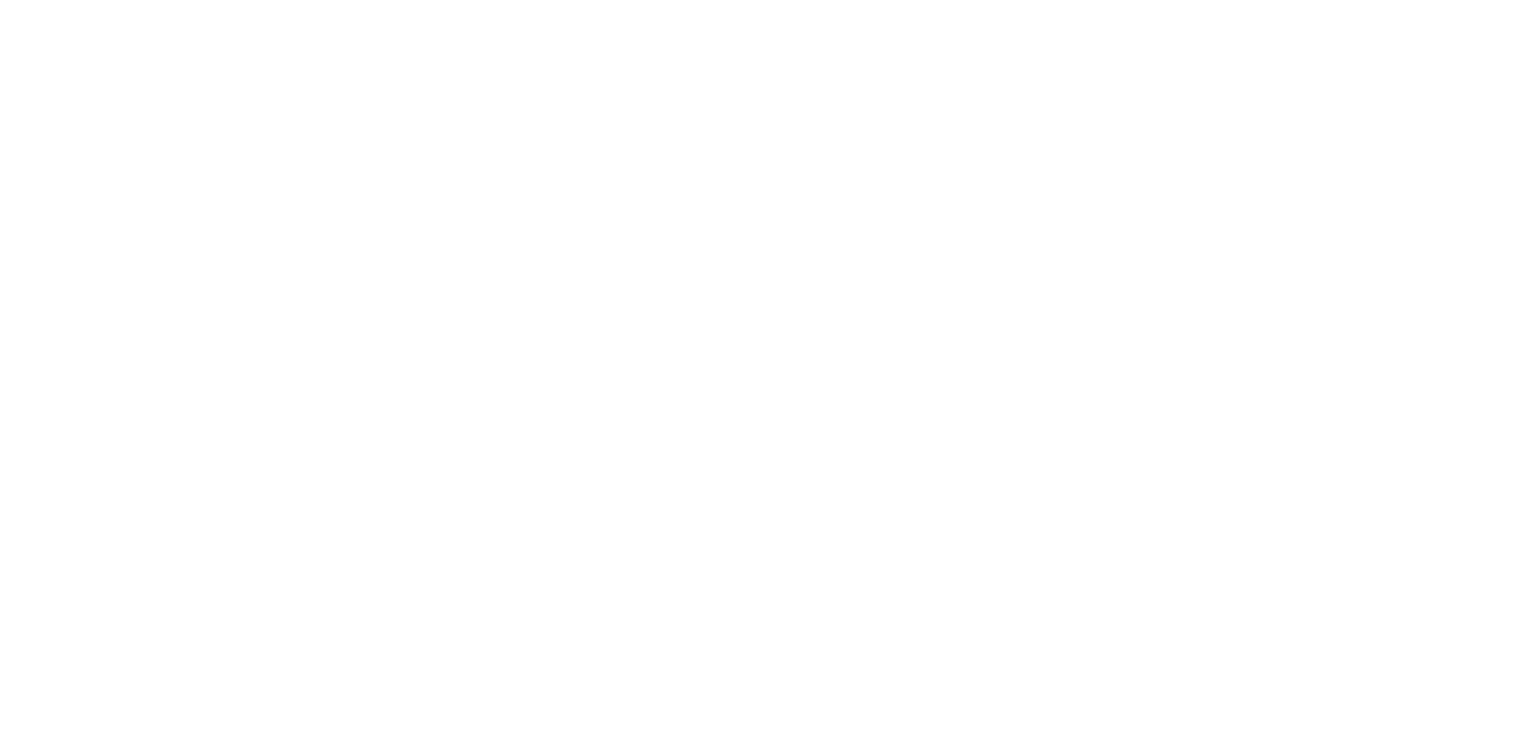 scroll, scrollTop: 0, scrollLeft: 0, axis: both 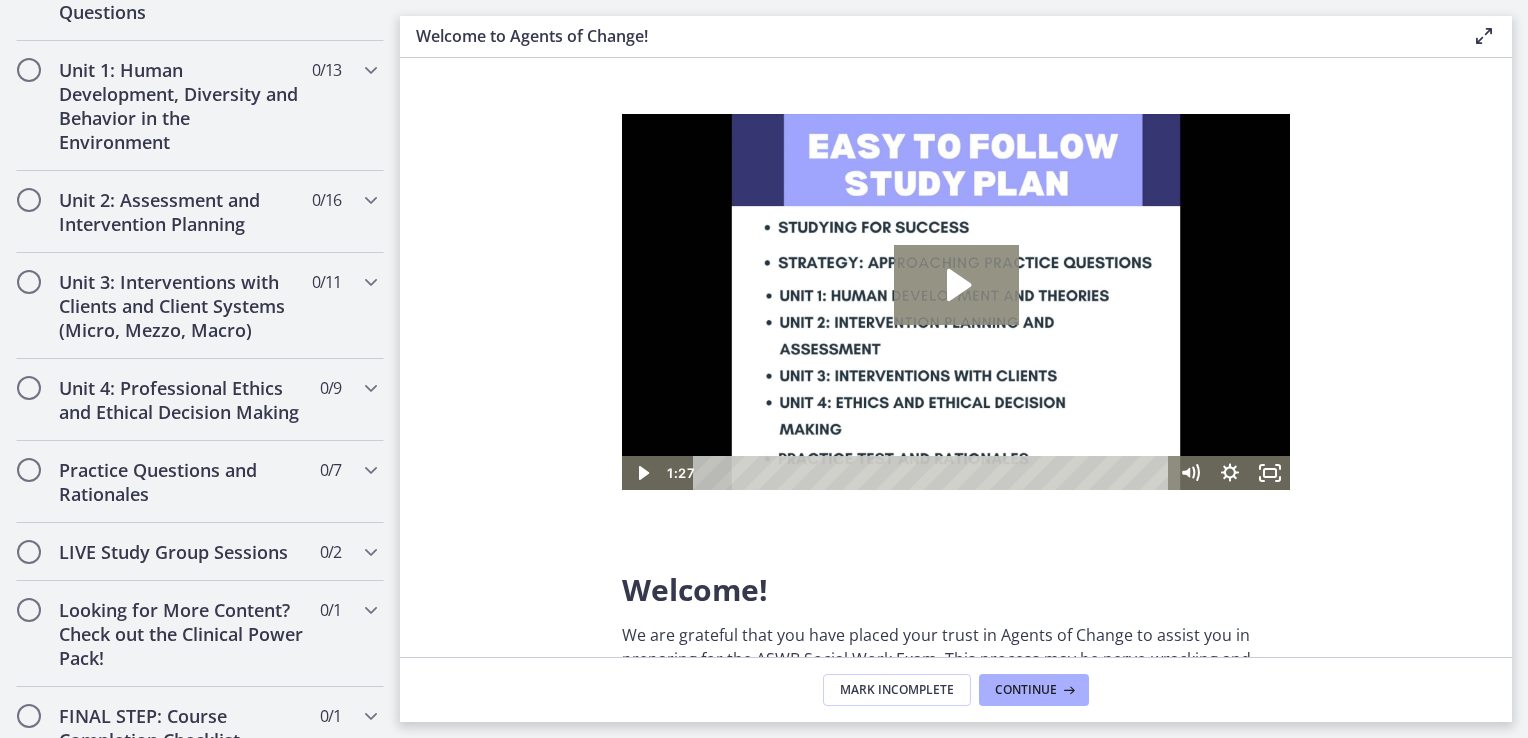 click 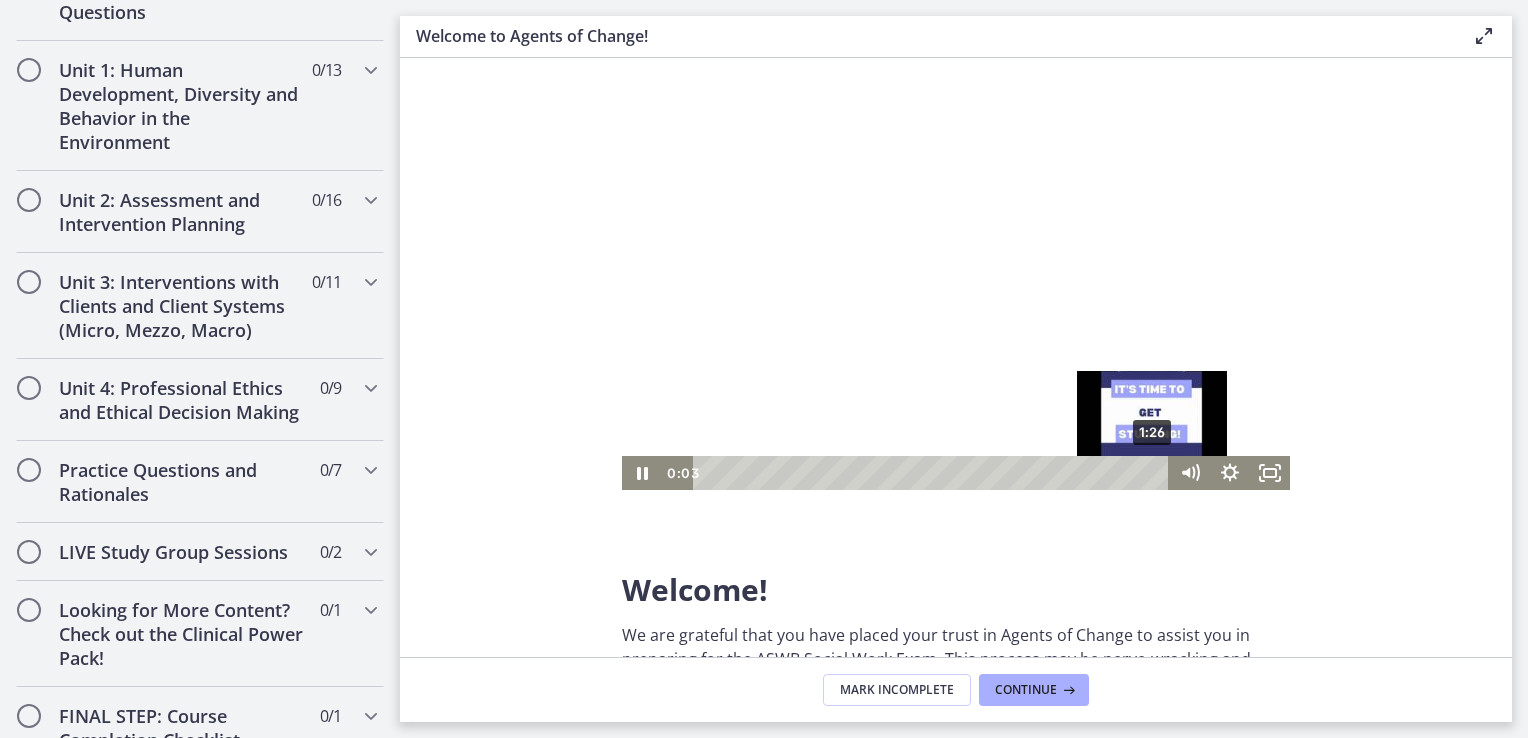 type 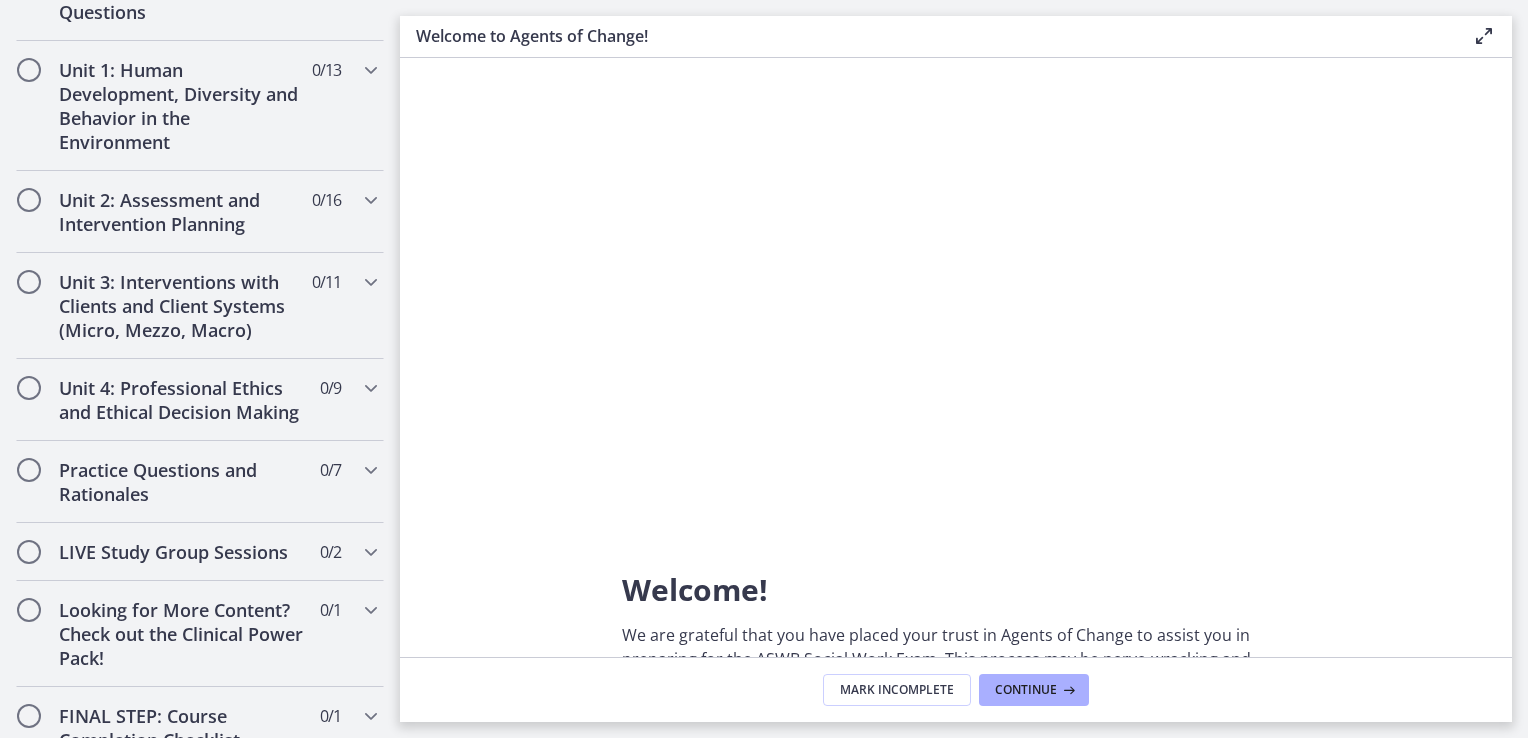 click at bounding box center [956, 550] 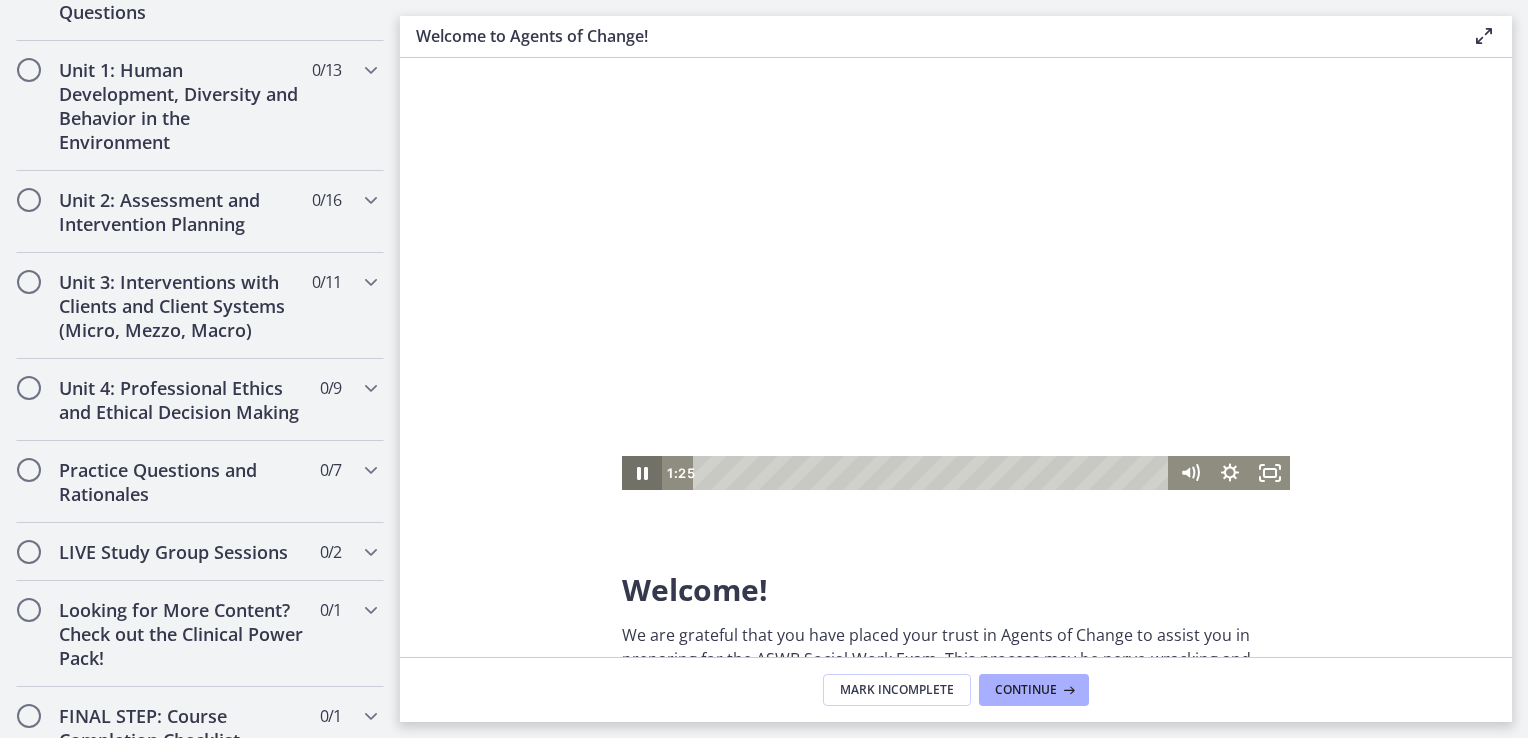 click 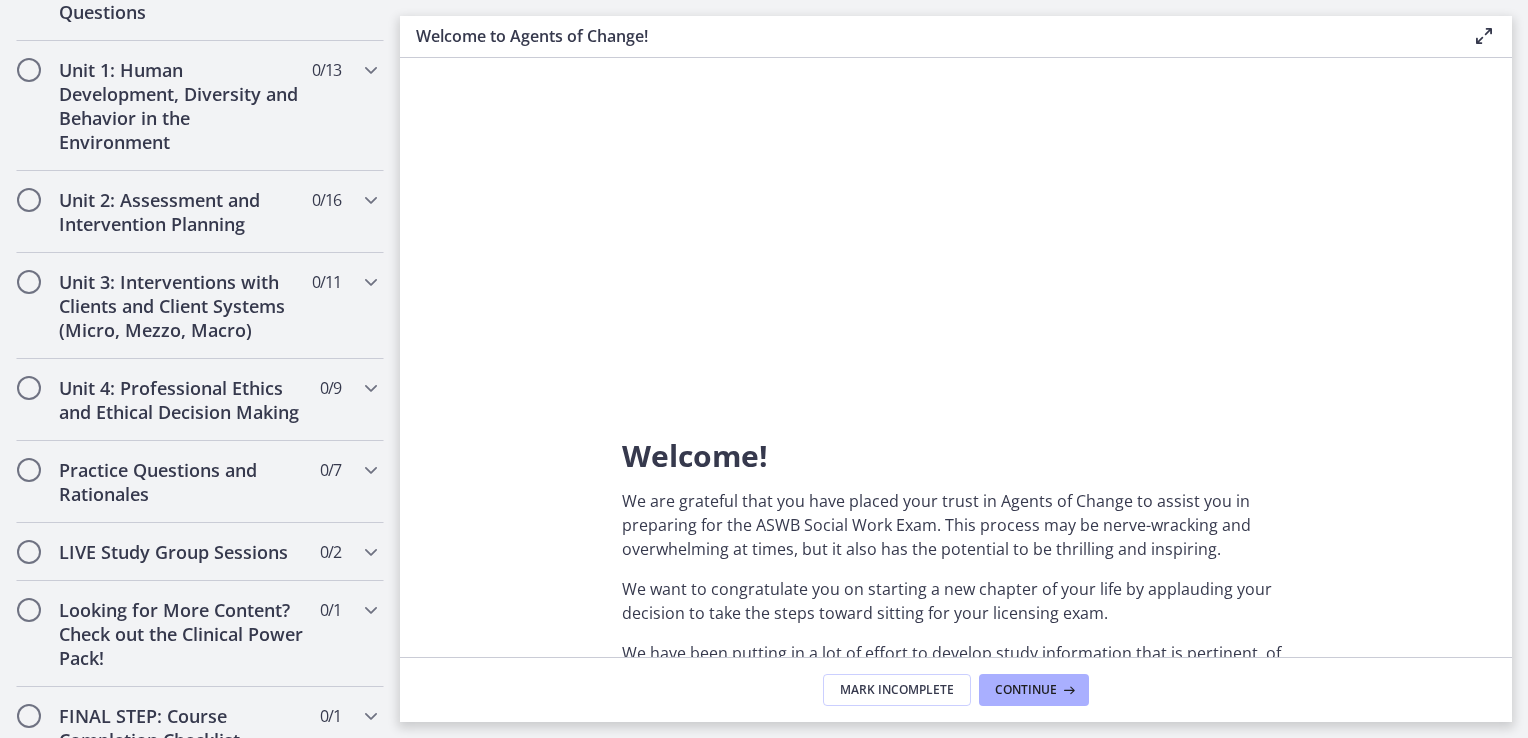 scroll, scrollTop: 100, scrollLeft: 0, axis: vertical 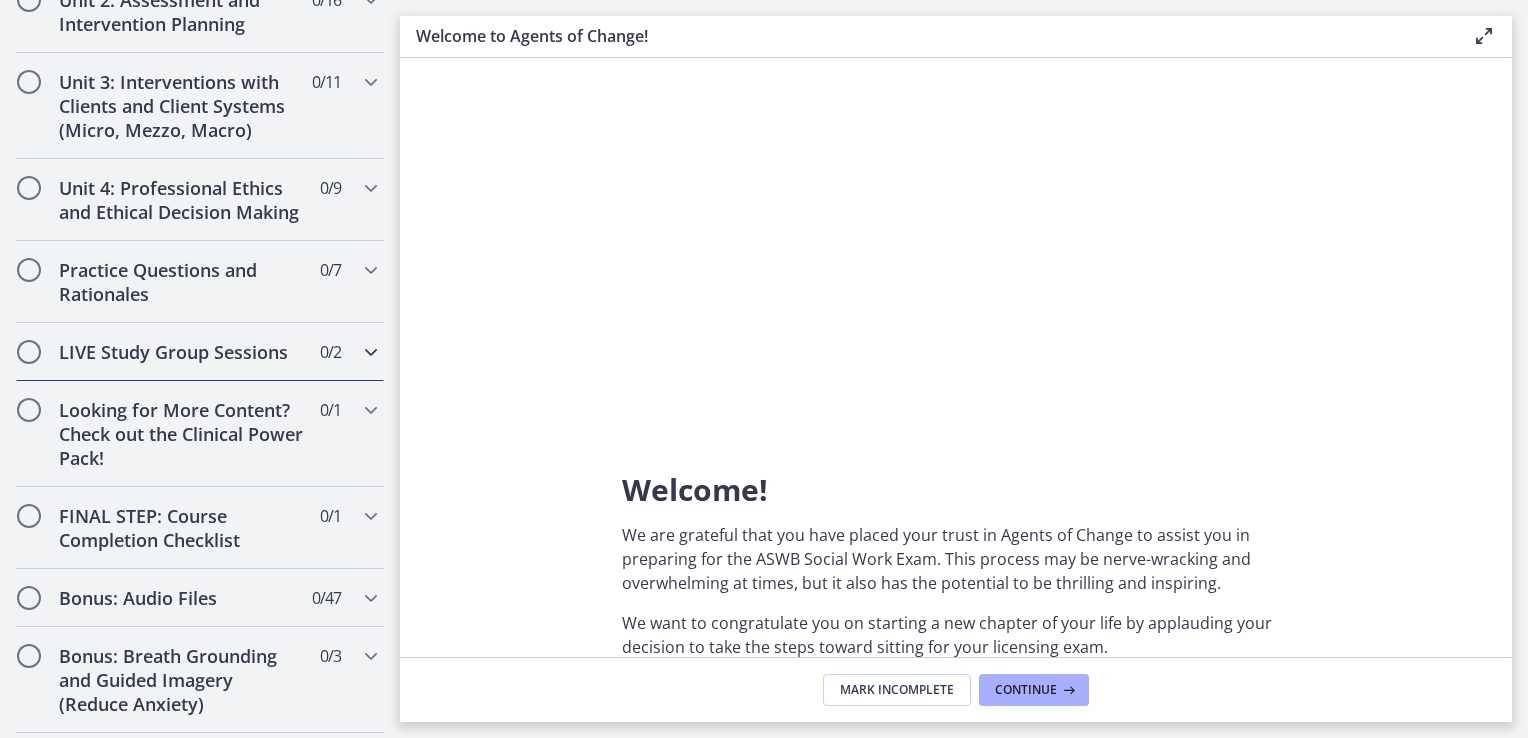 click at bounding box center [371, 352] 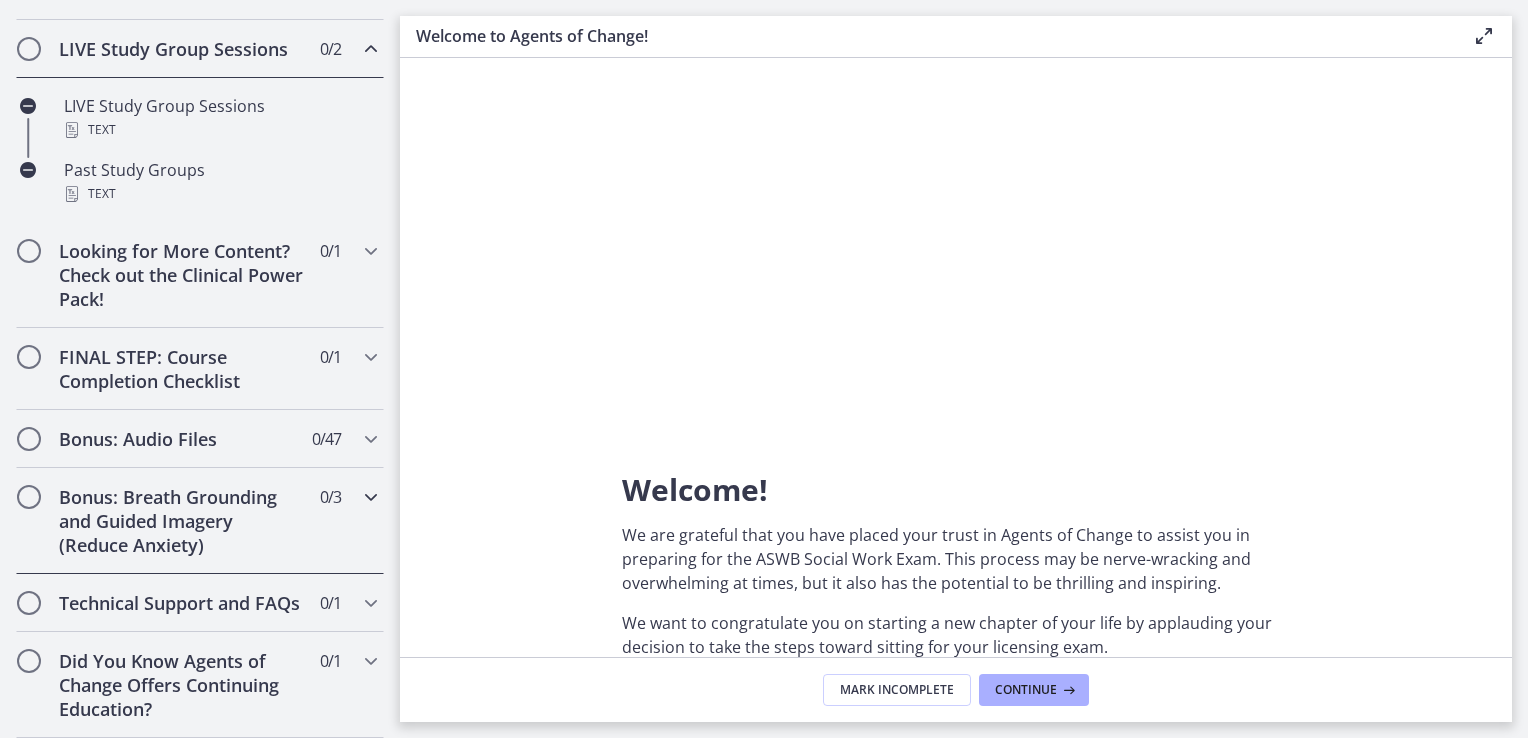 scroll, scrollTop: 1072, scrollLeft: 0, axis: vertical 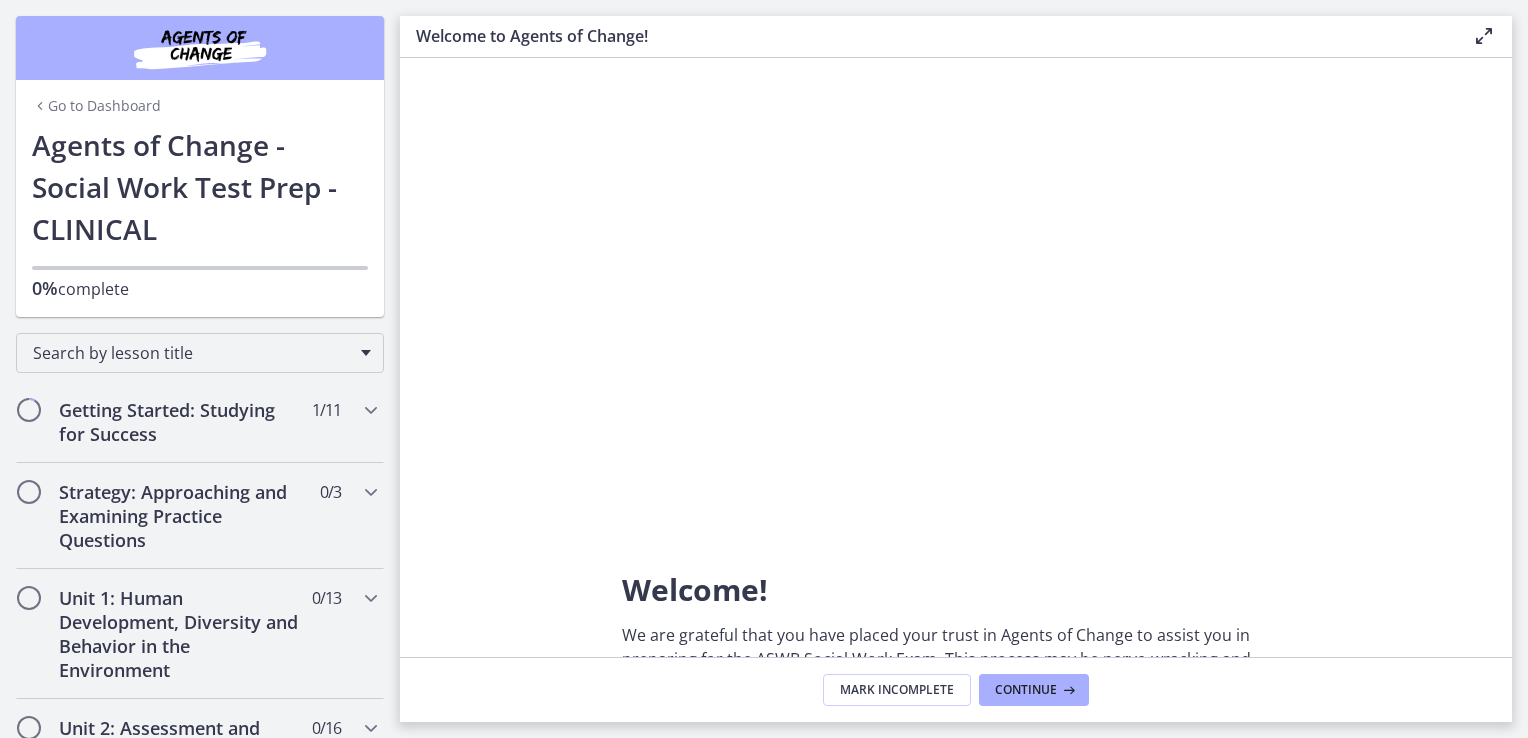 click on "Go to Dashboard" at bounding box center (96, 106) 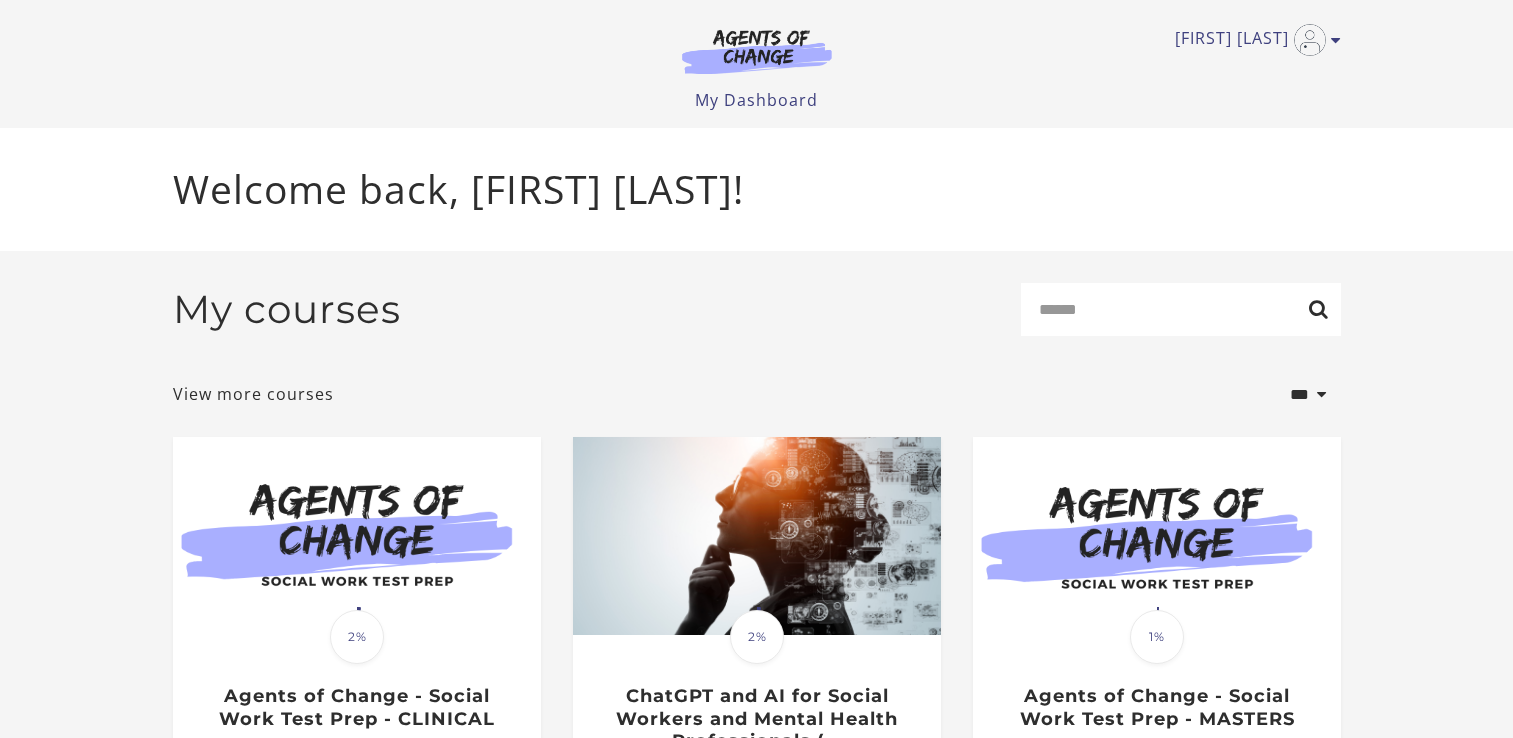scroll, scrollTop: 0, scrollLeft: 0, axis: both 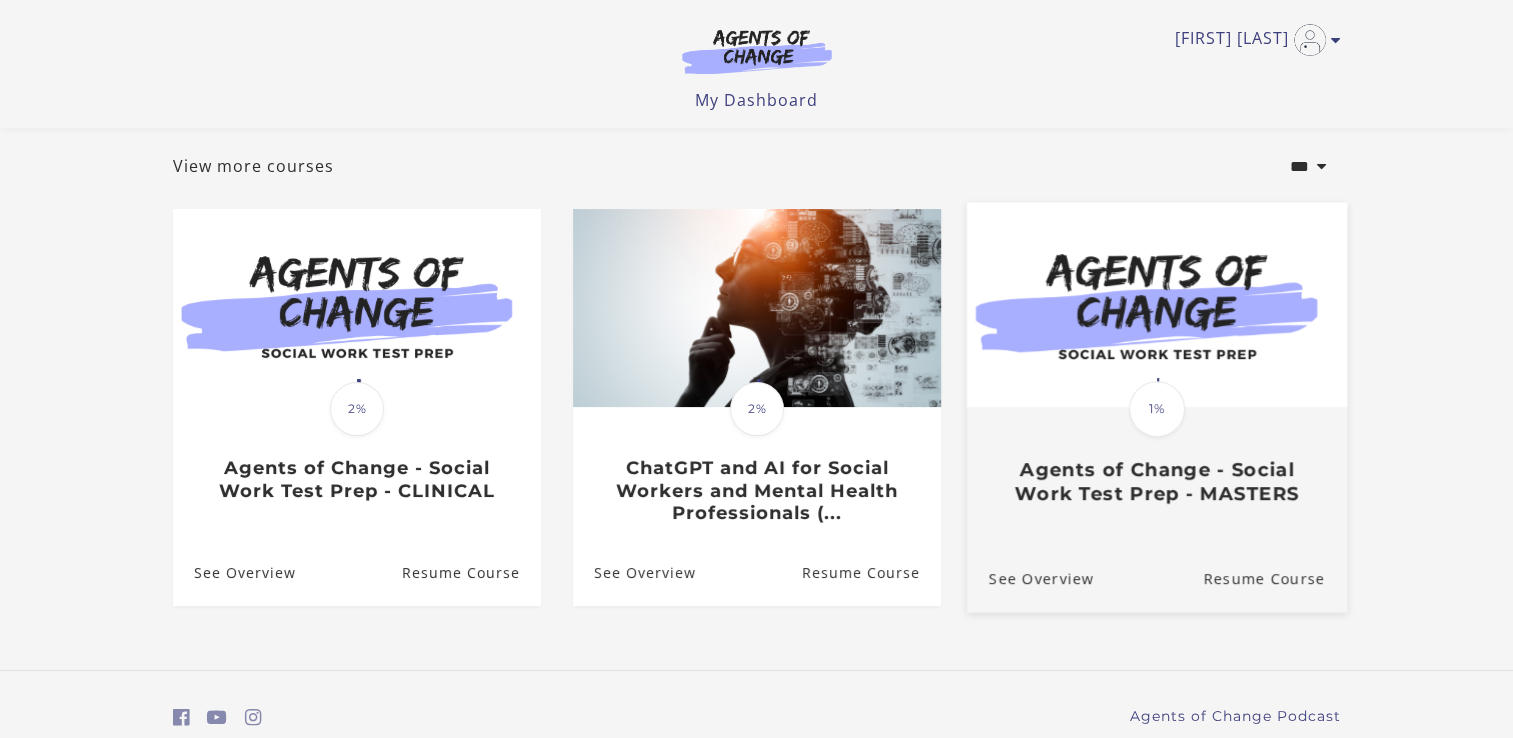 click on "Agents of Change - Social Work Test Prep - MASTERS" at bounding box center (1156, 482) 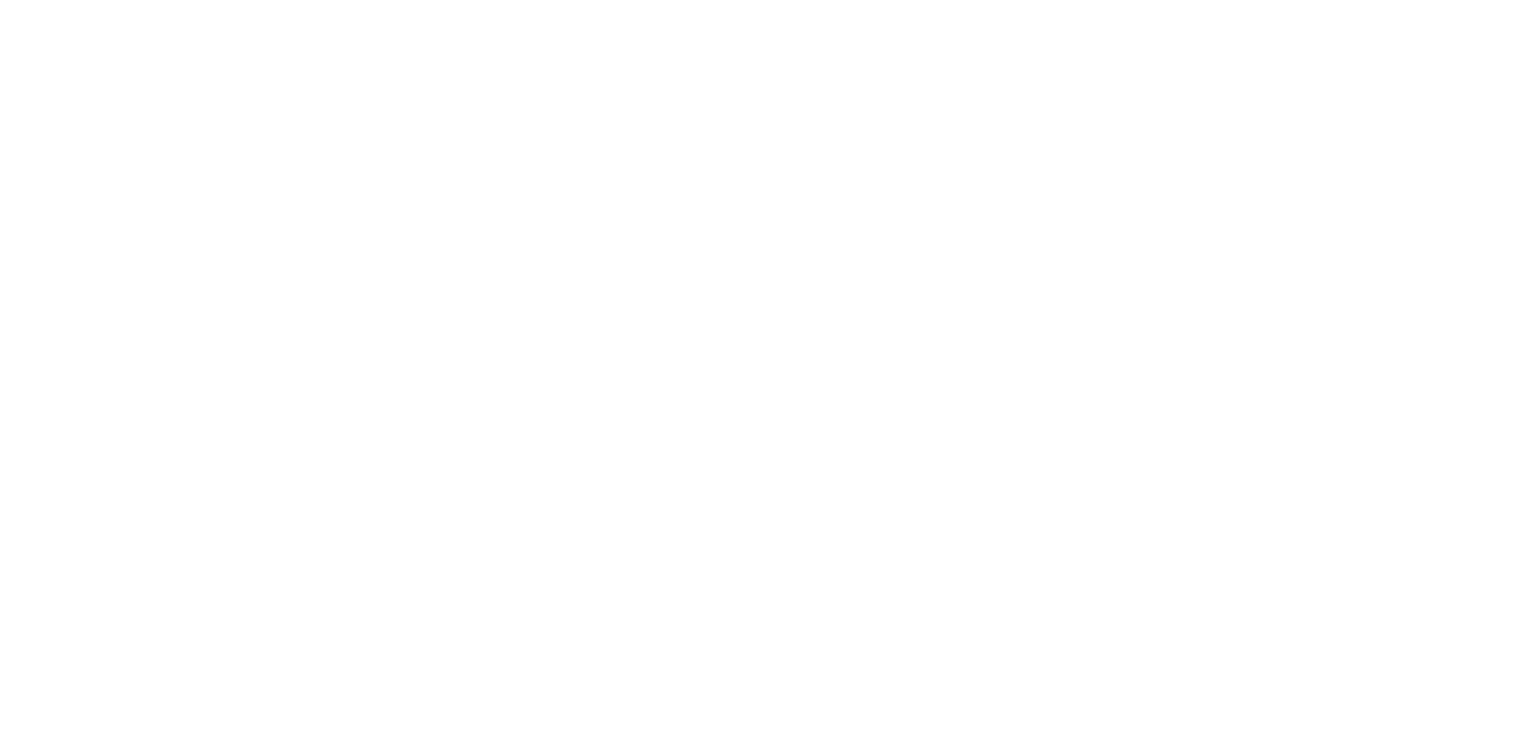 scroll, scrollTop: 0, scrollLeft: 0, axis: both 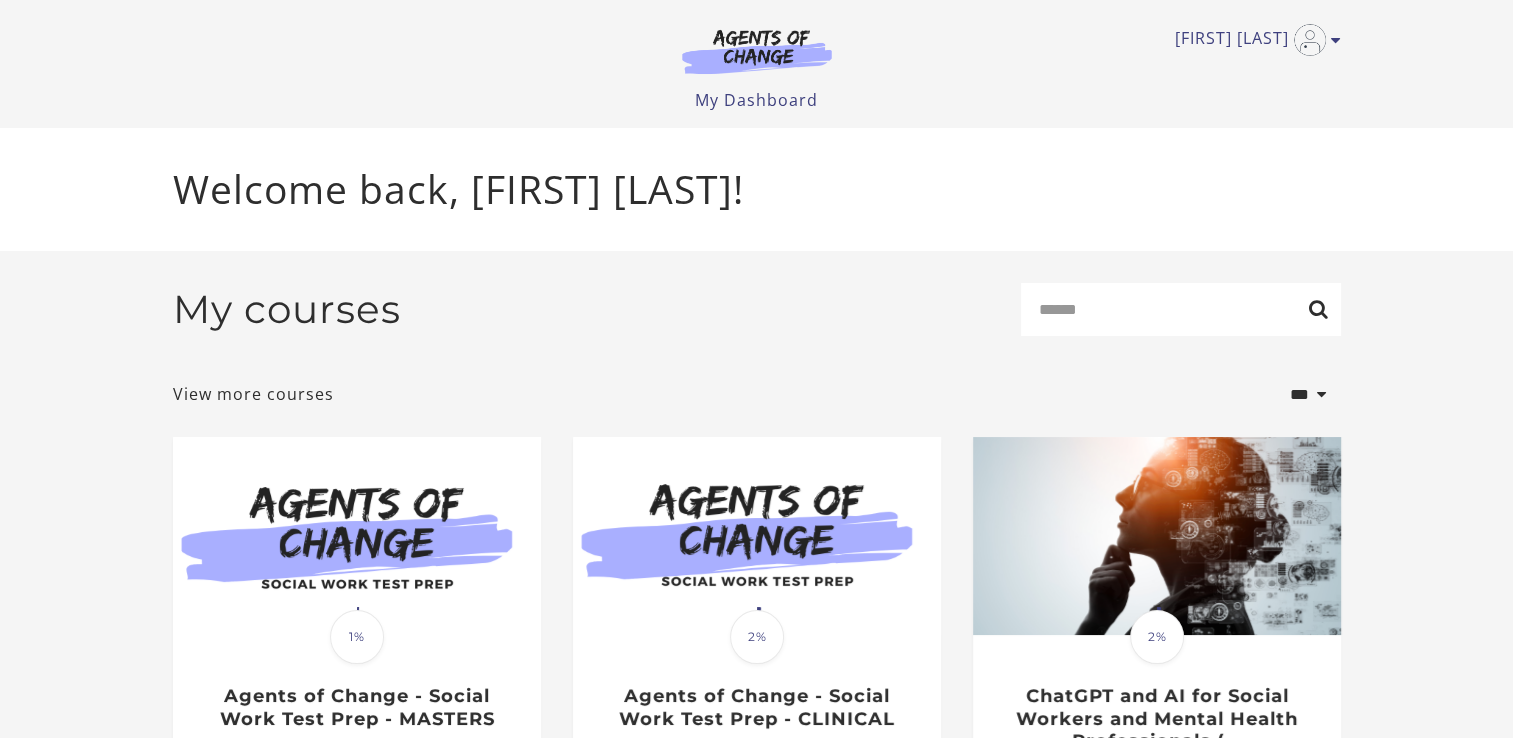 click at bounding box center (757, 51) 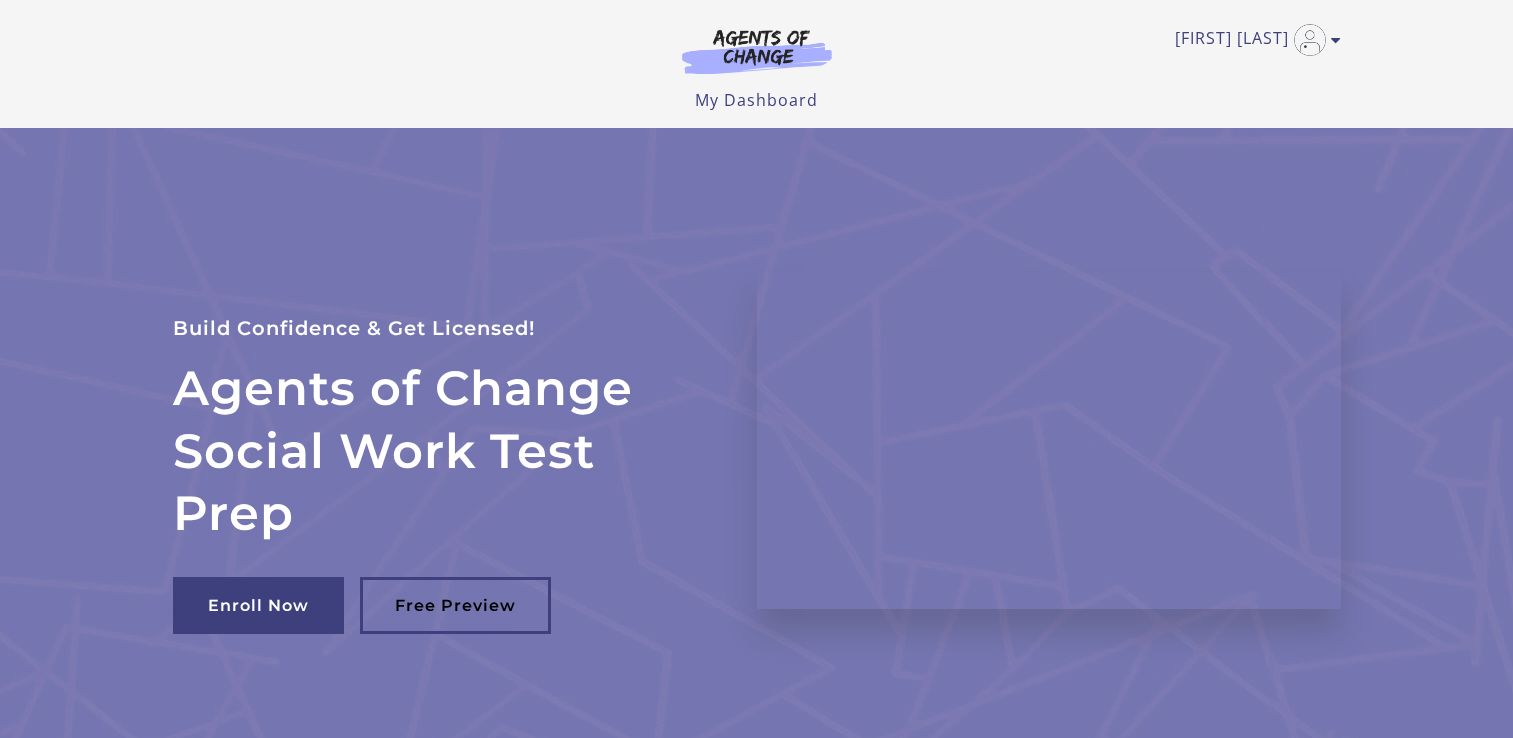scroll, scrollTop: 0, scrollLeft: 0, axis: both 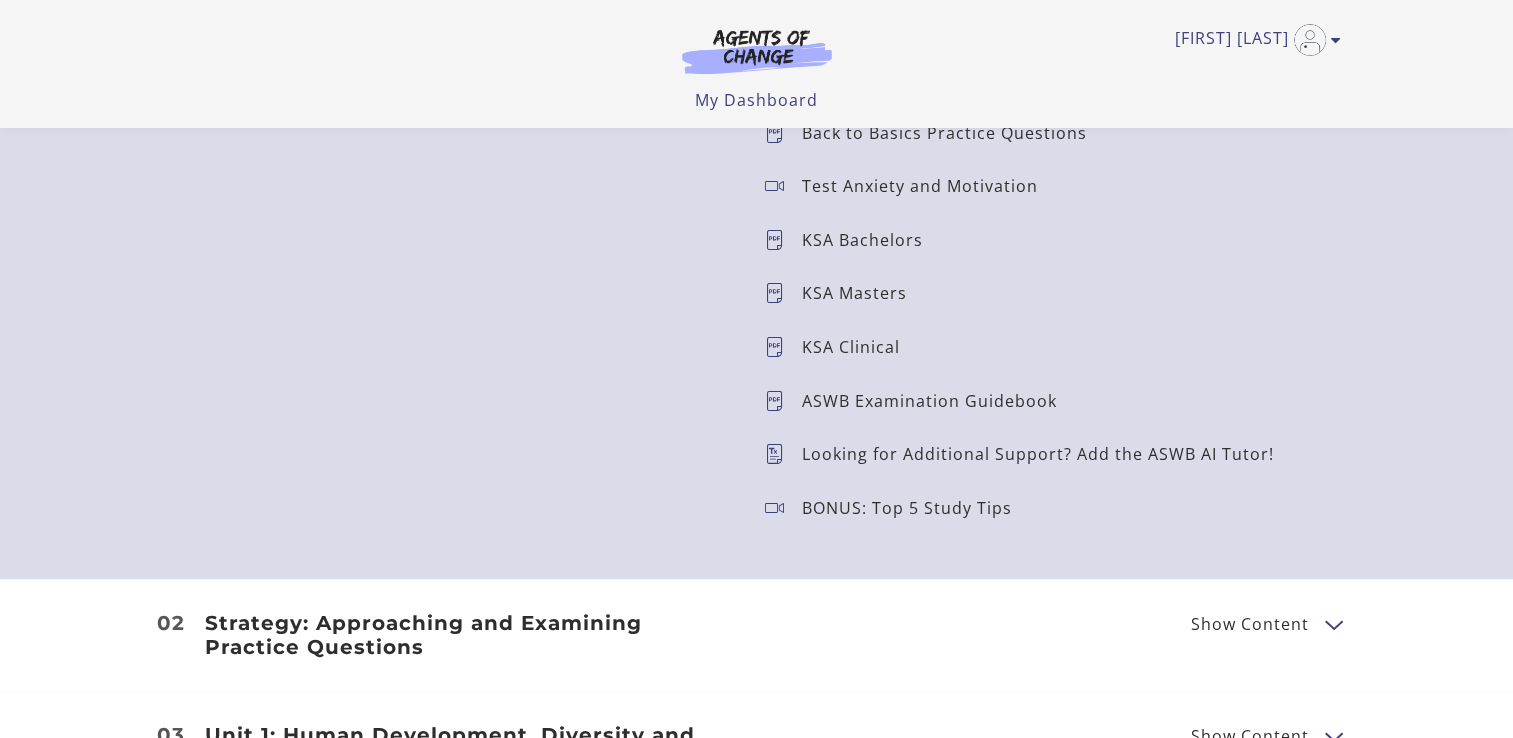 click at bounding box center [783, 293] 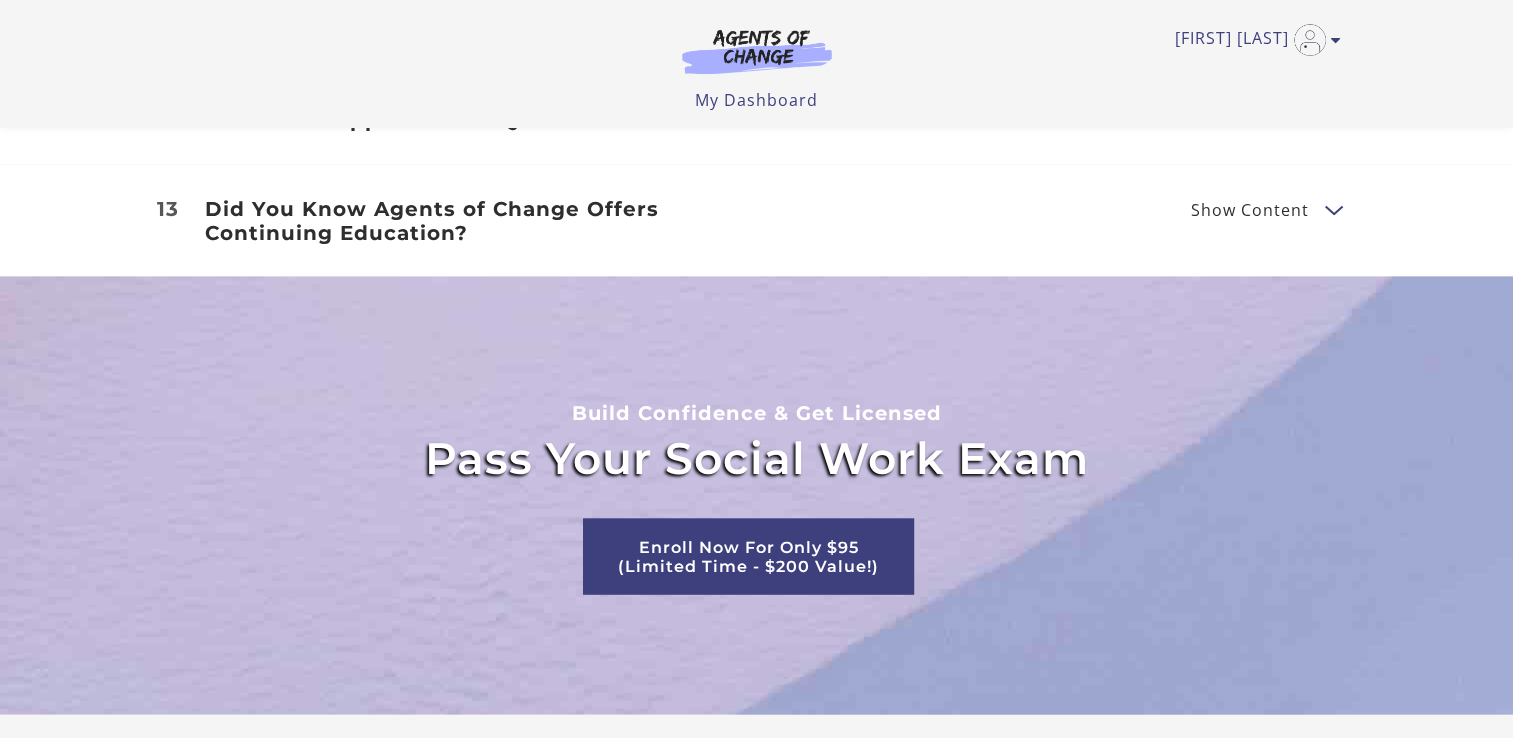 scroll, scrollTop: 3600, scrollLeft: 0, axis: vertical 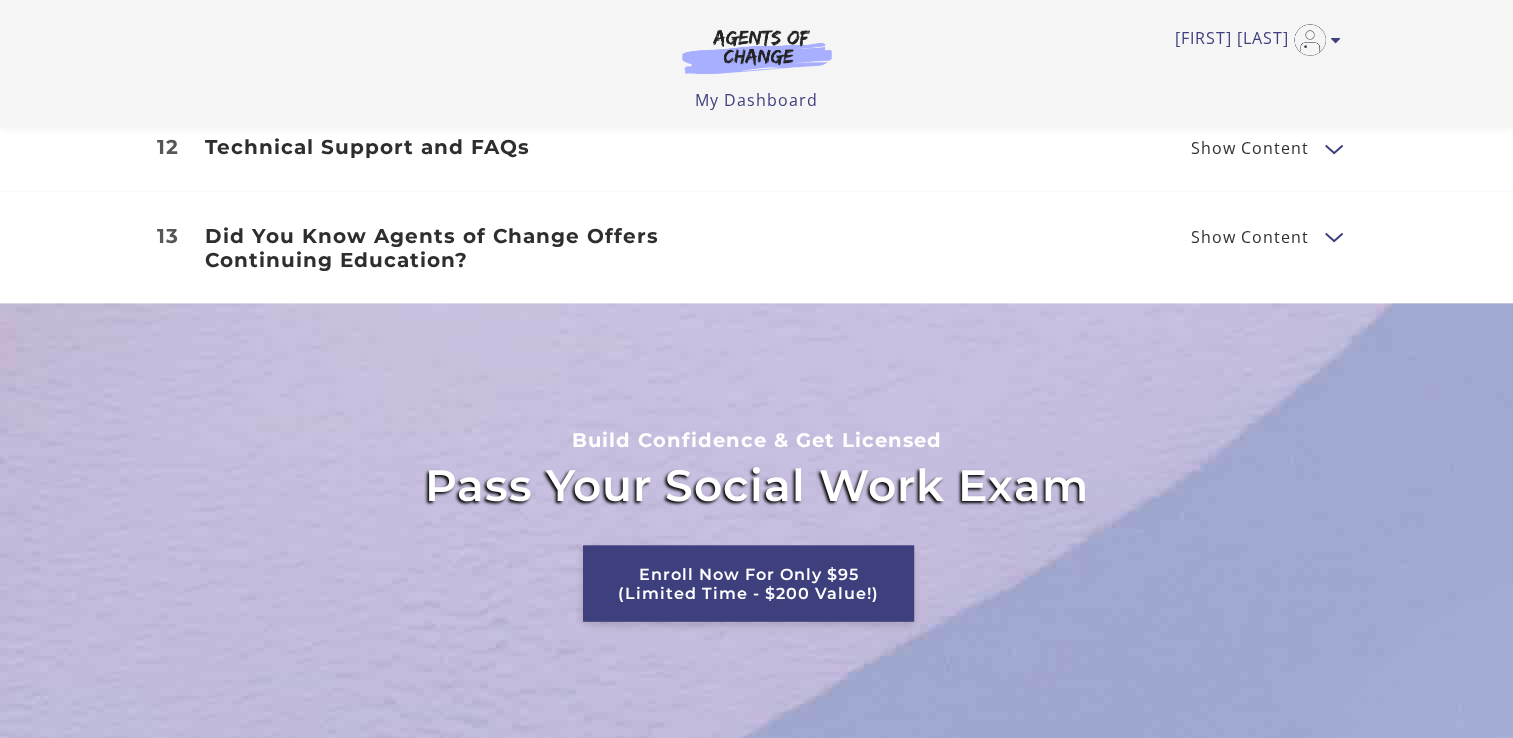 click on "Enroll Now For Only $95  (Limited Time - $200 Value!)" at bounding box center [748, 583] 